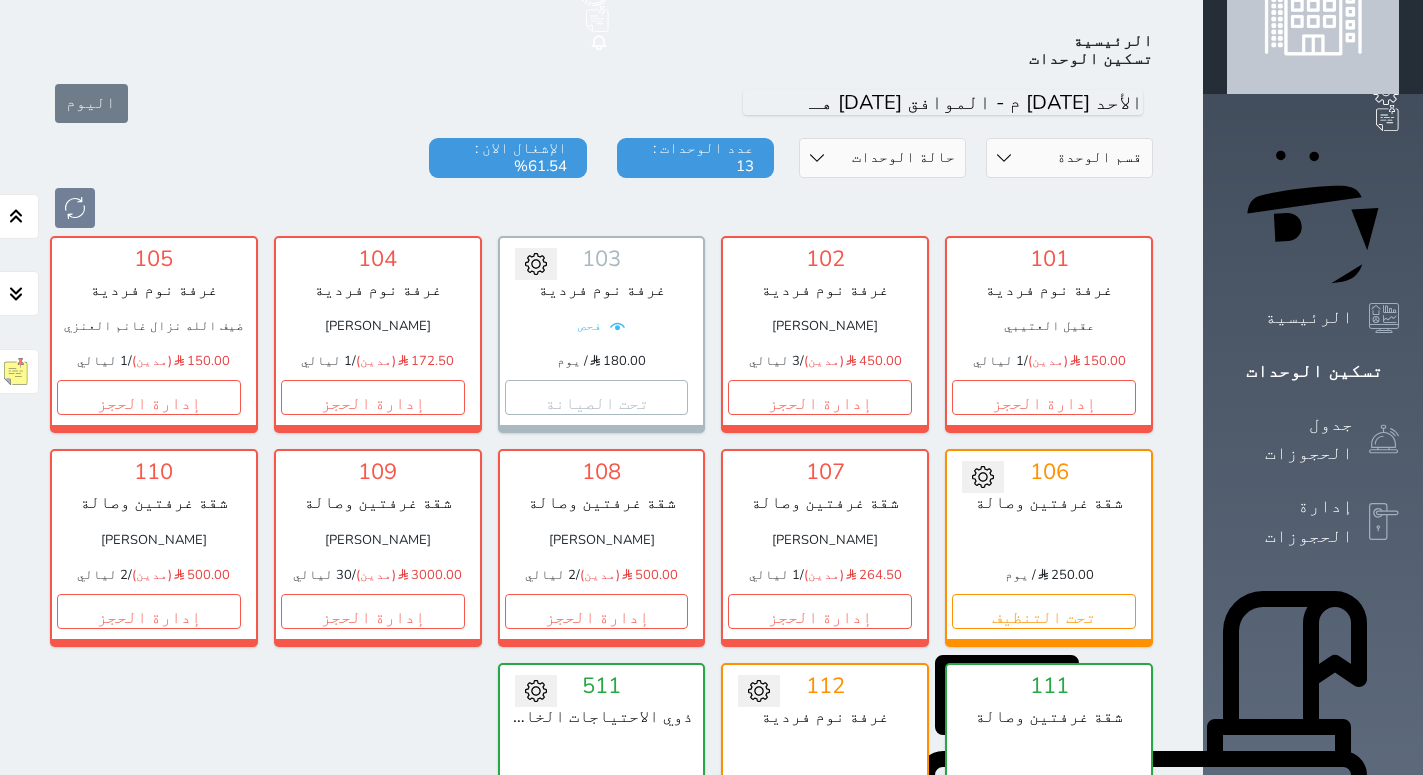 scroll, scrollTop: 78, scrollLeft: 0, axis: vertical 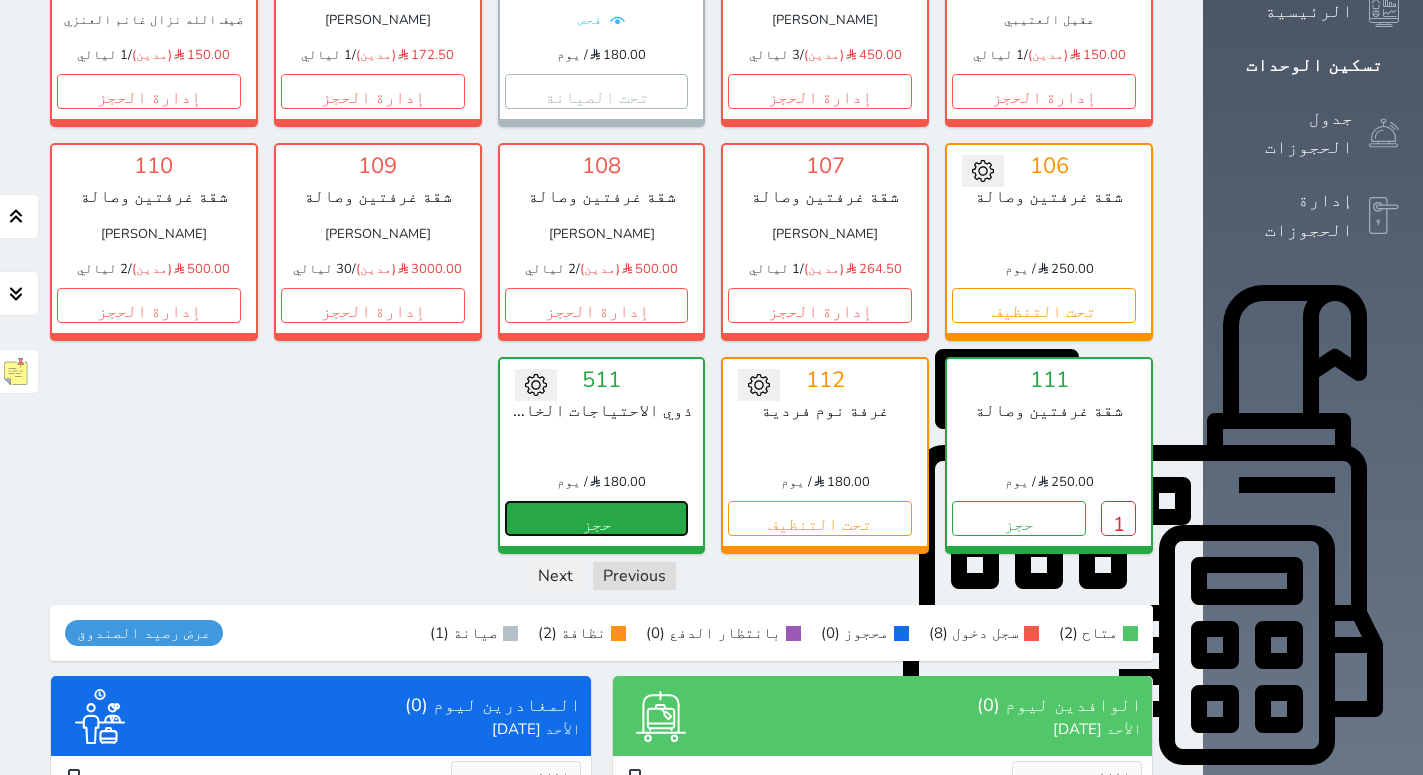 click on "حجز" at bounding box center (597, 518) 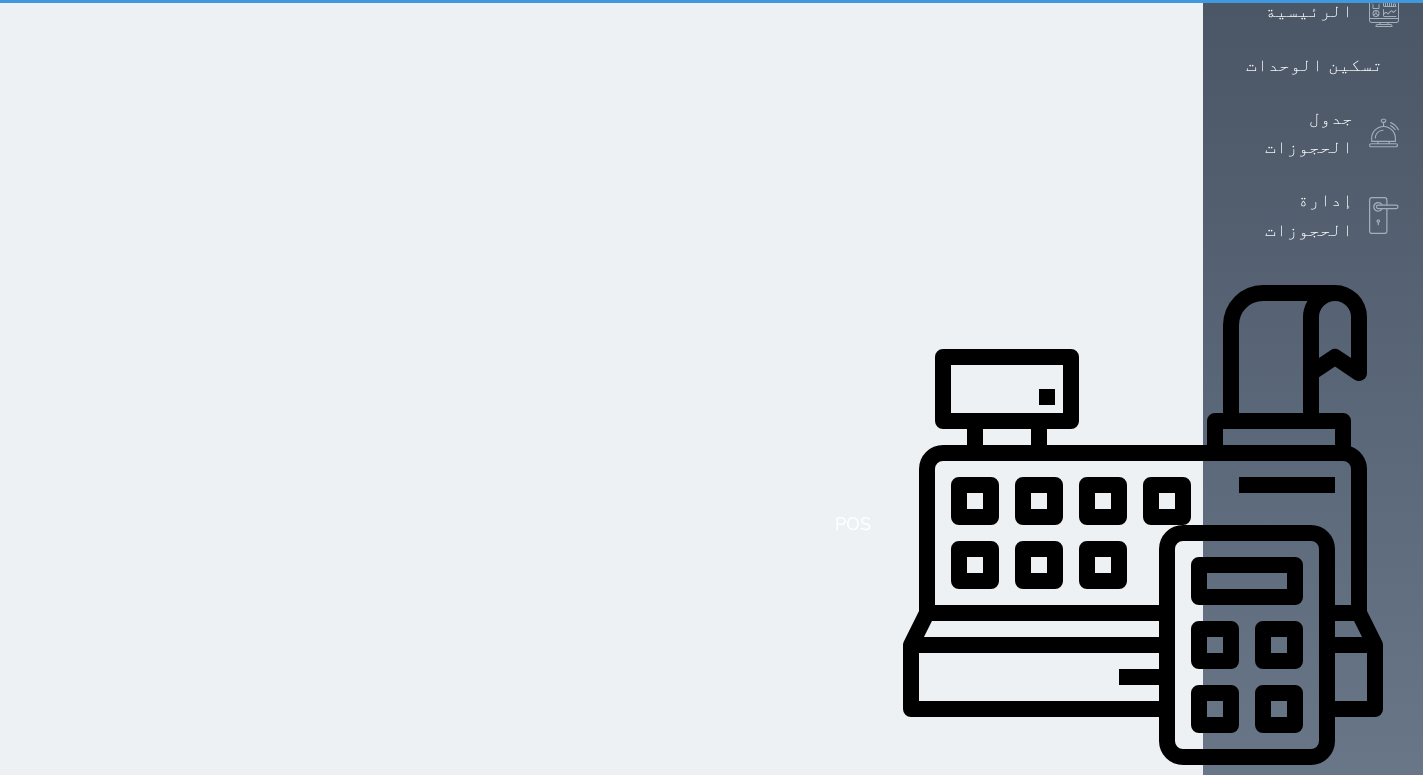 scroll, scrollTop: 24, scrollLeft: 0, axis: vertical 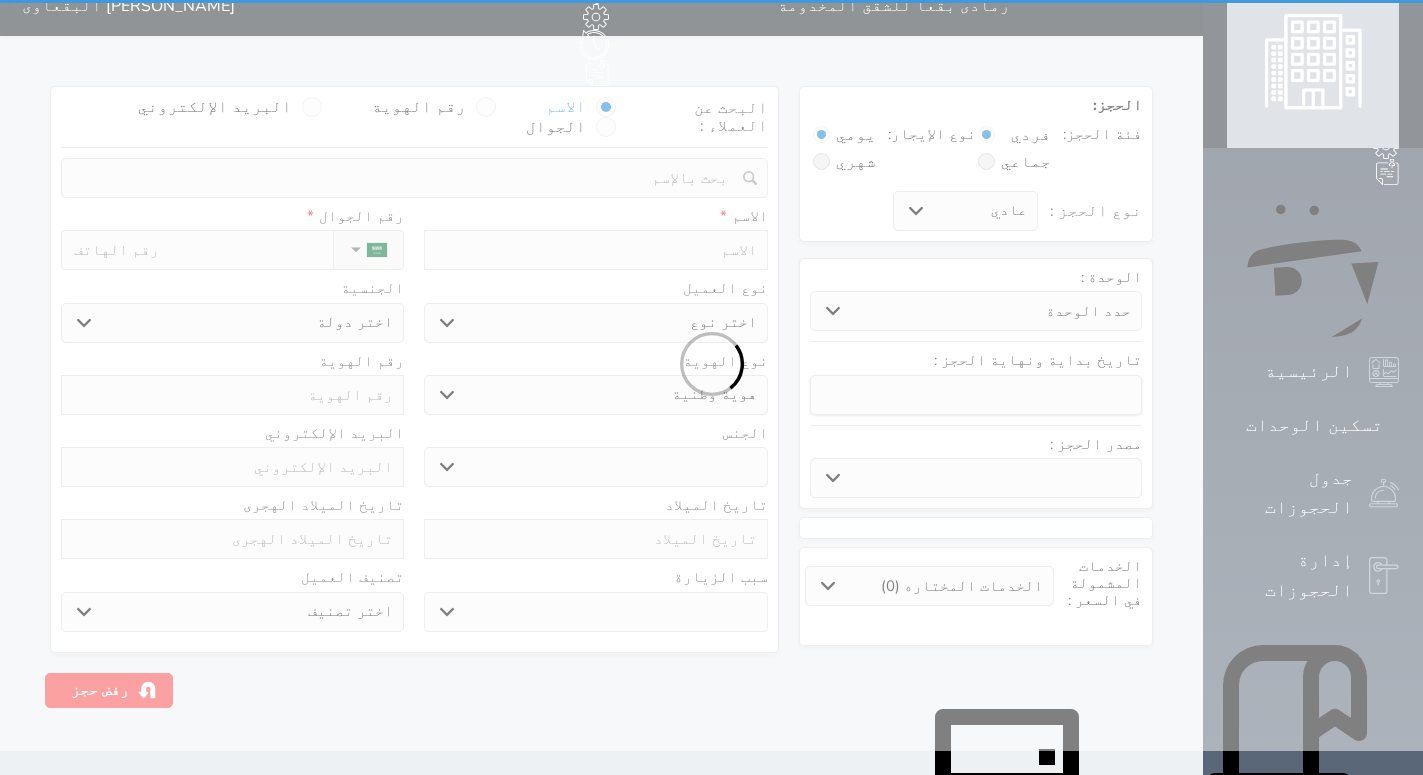 select 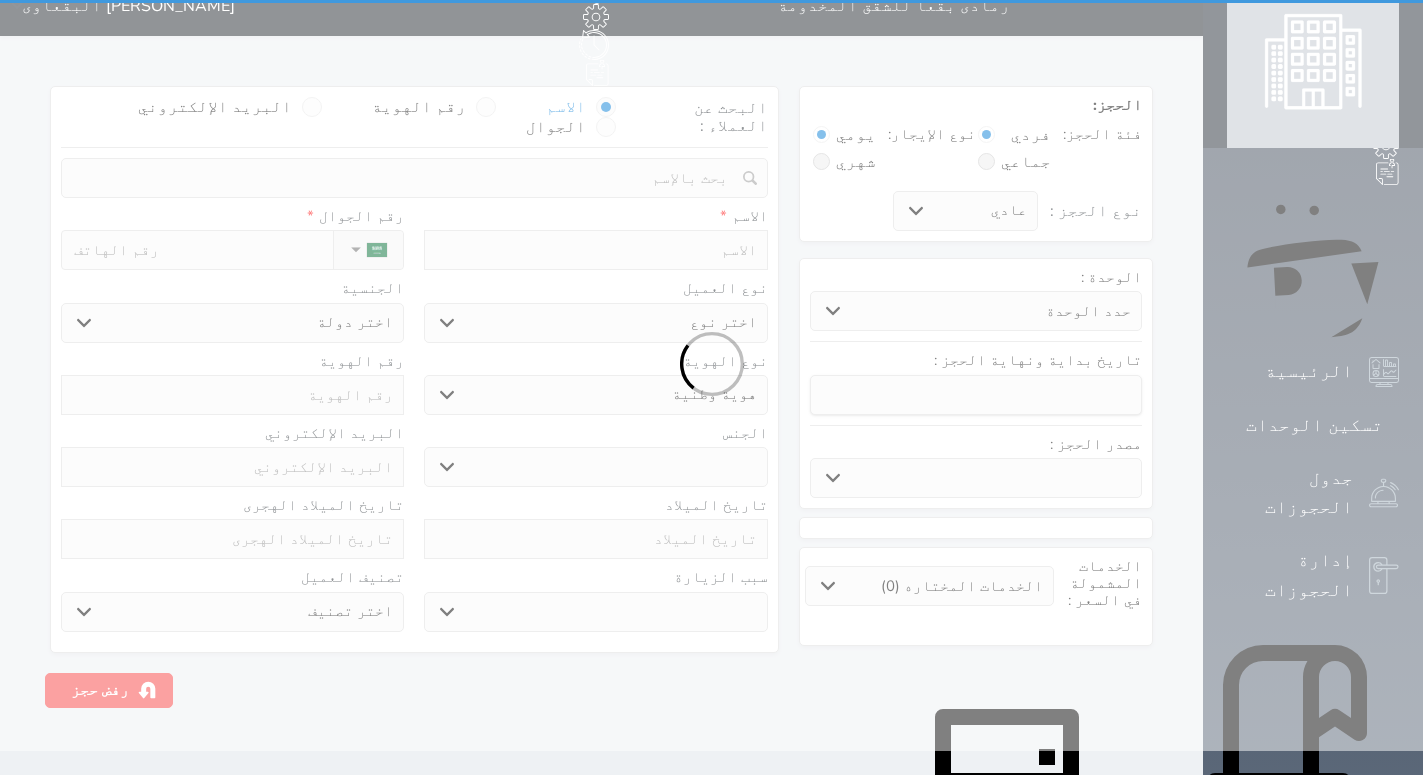 select 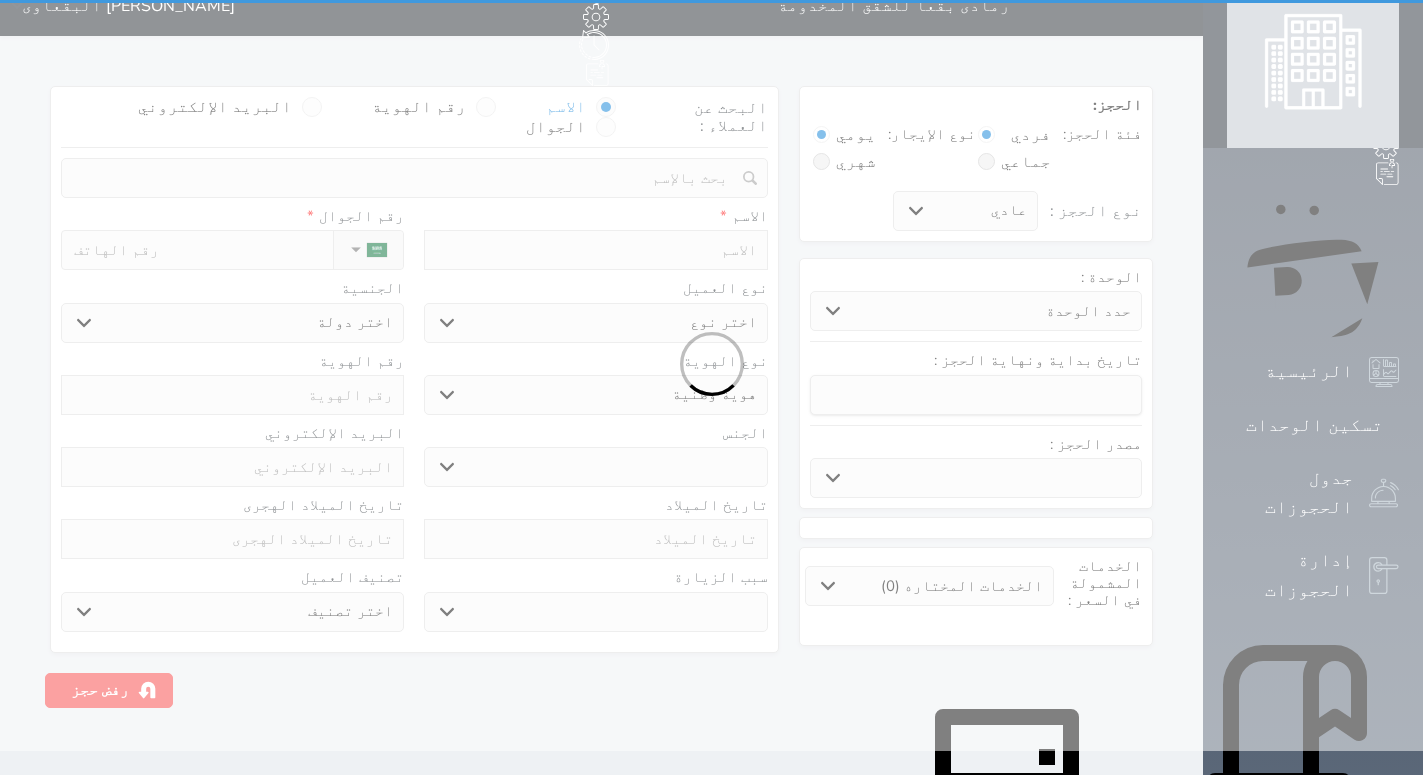 scroll, scrollTop: 0, scrollLeft: 0, axis: both 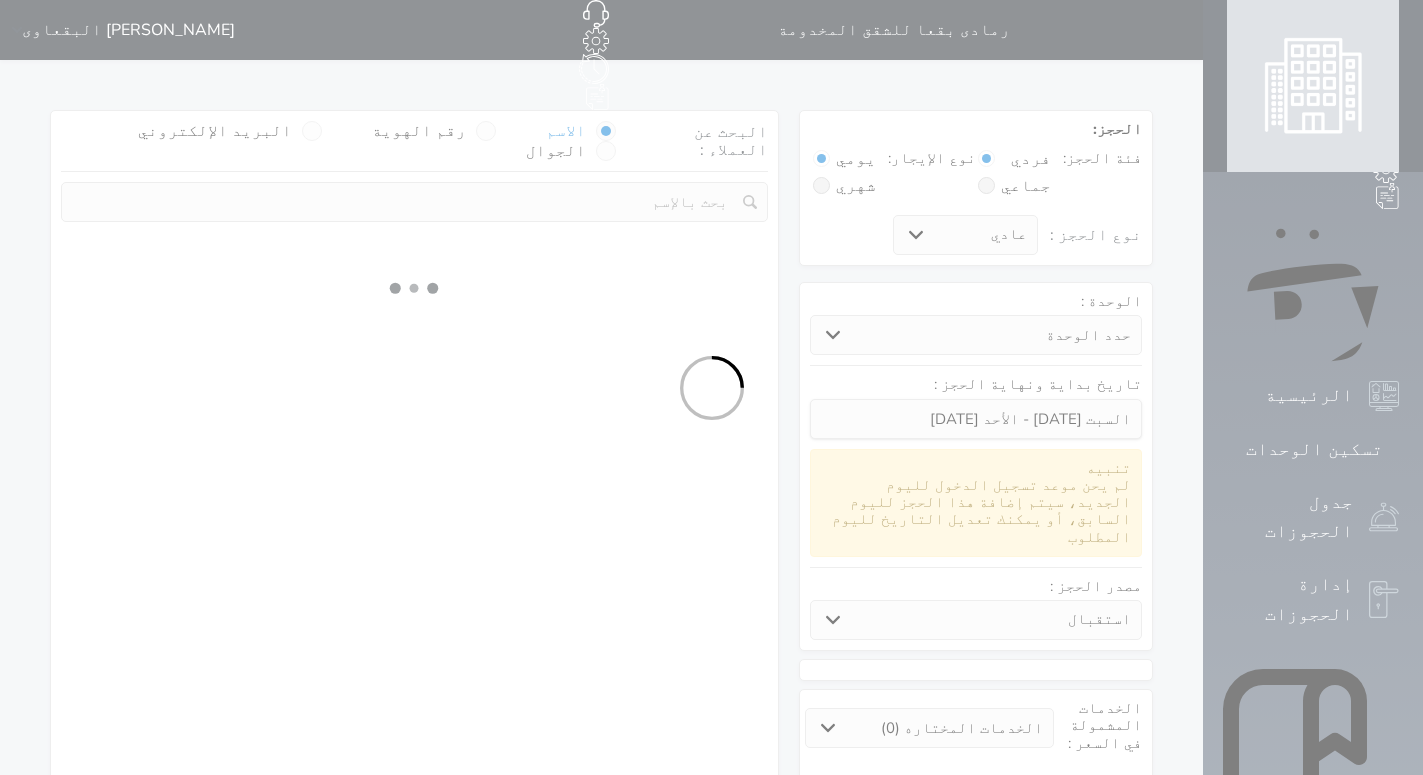 select 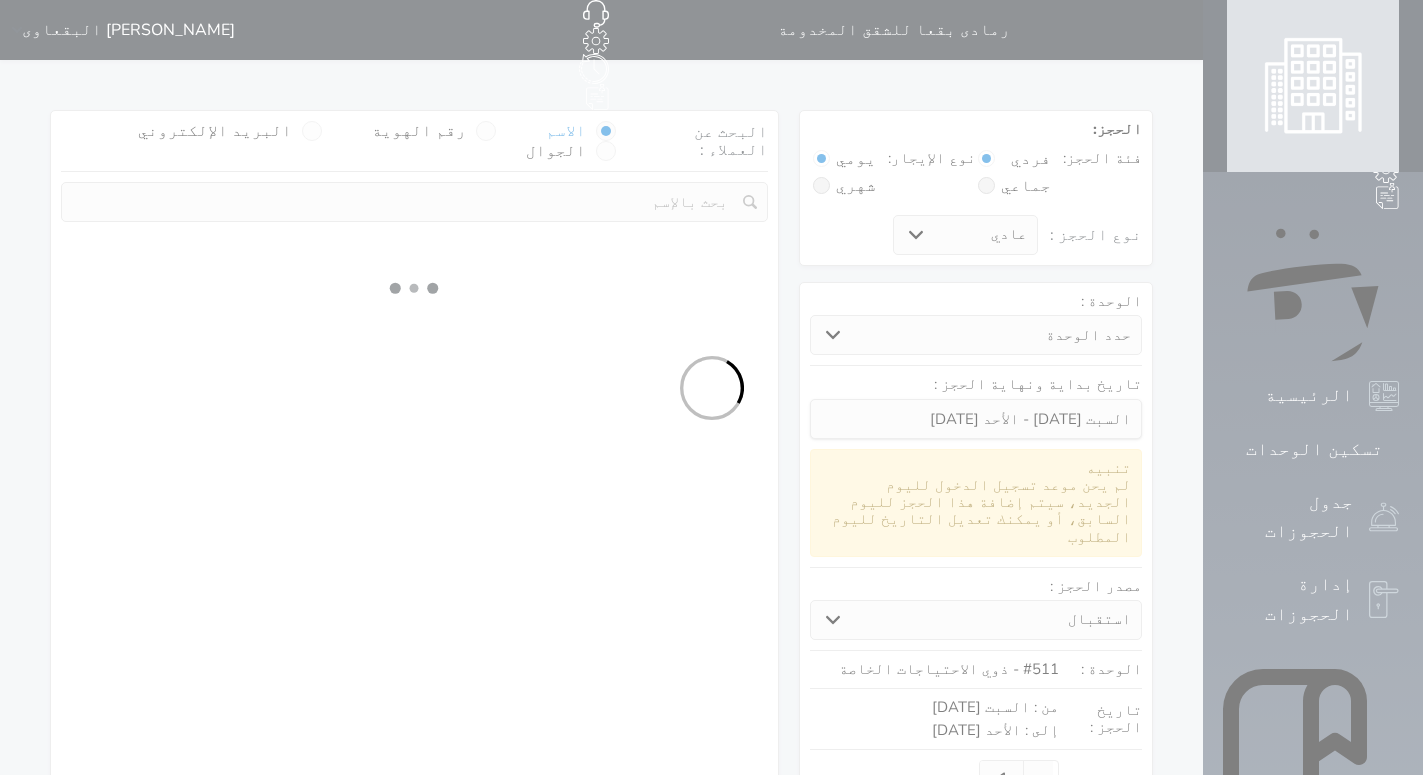 select on "1" 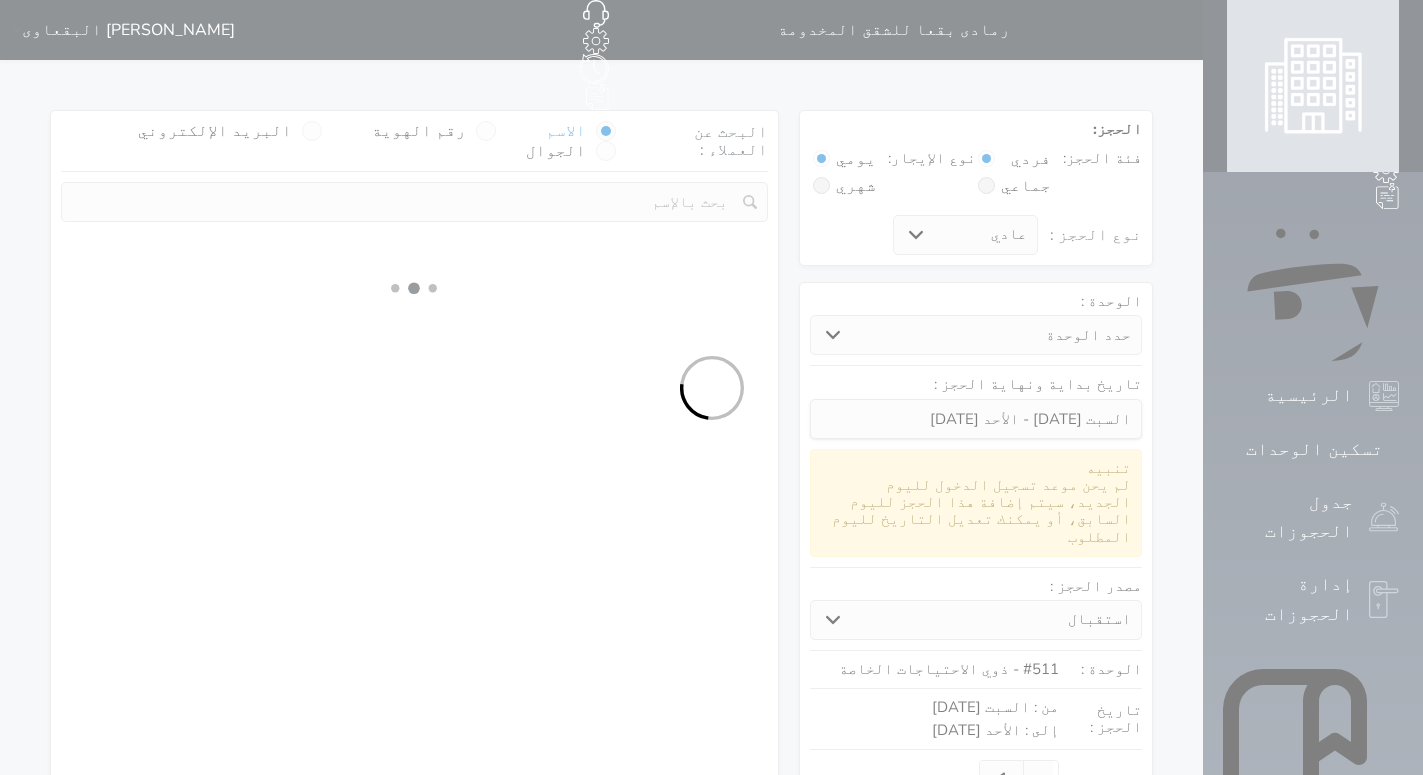 select on "113" 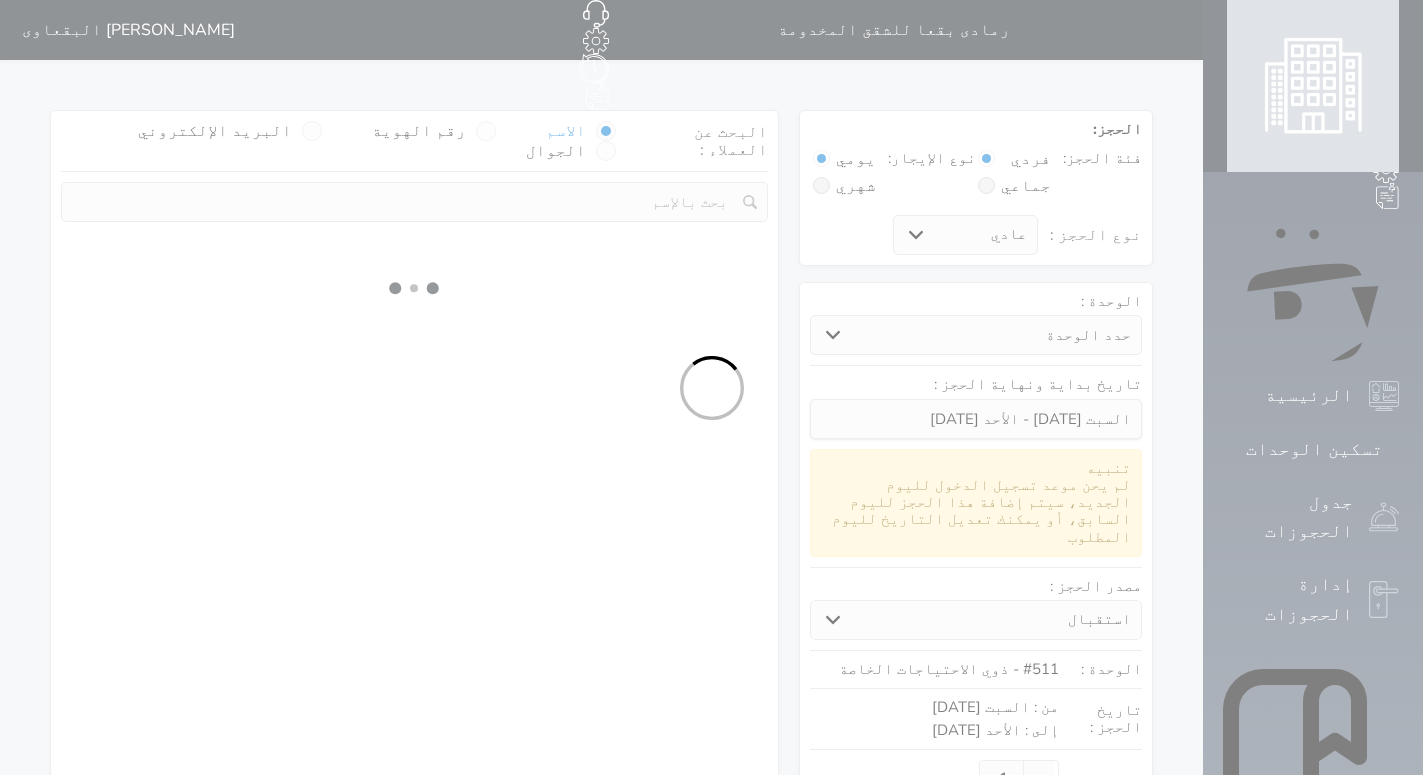 select on "1" 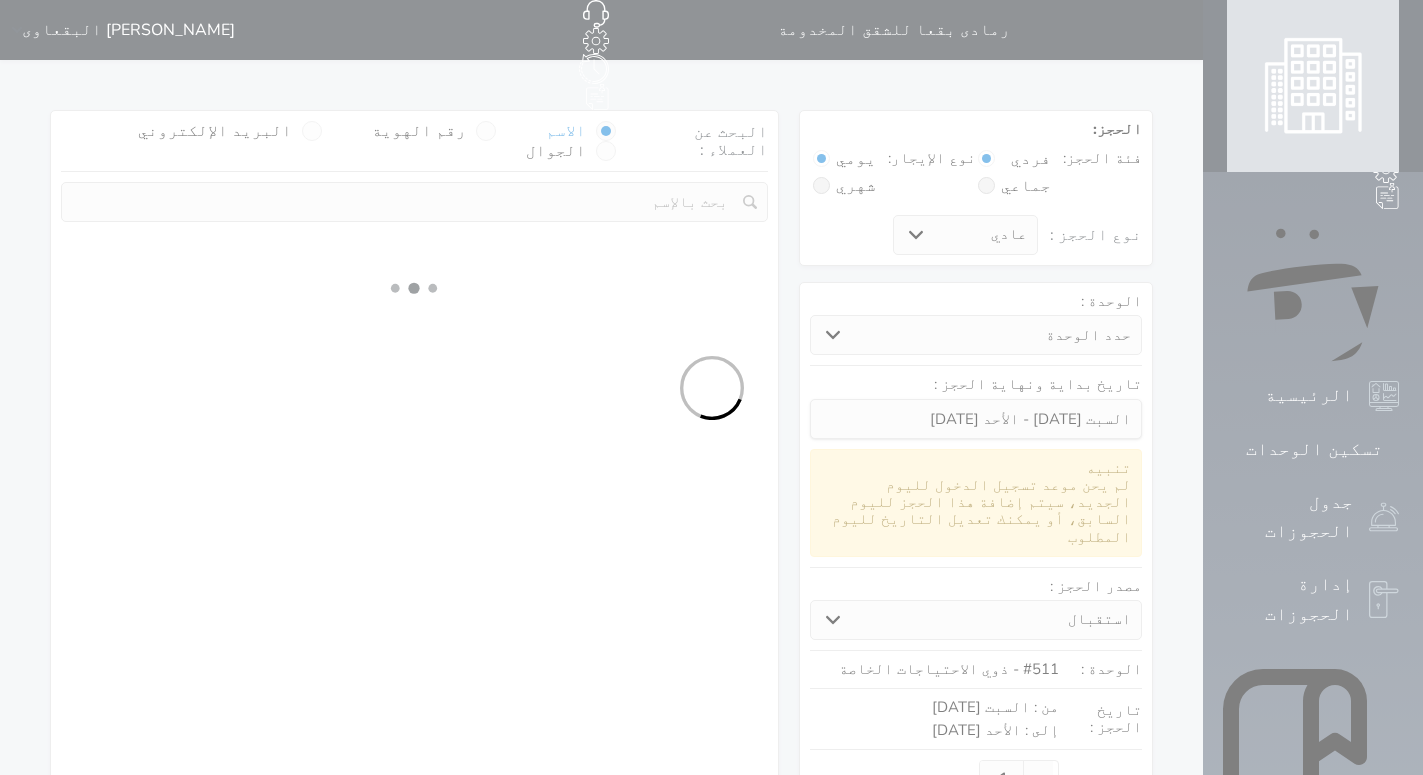 select 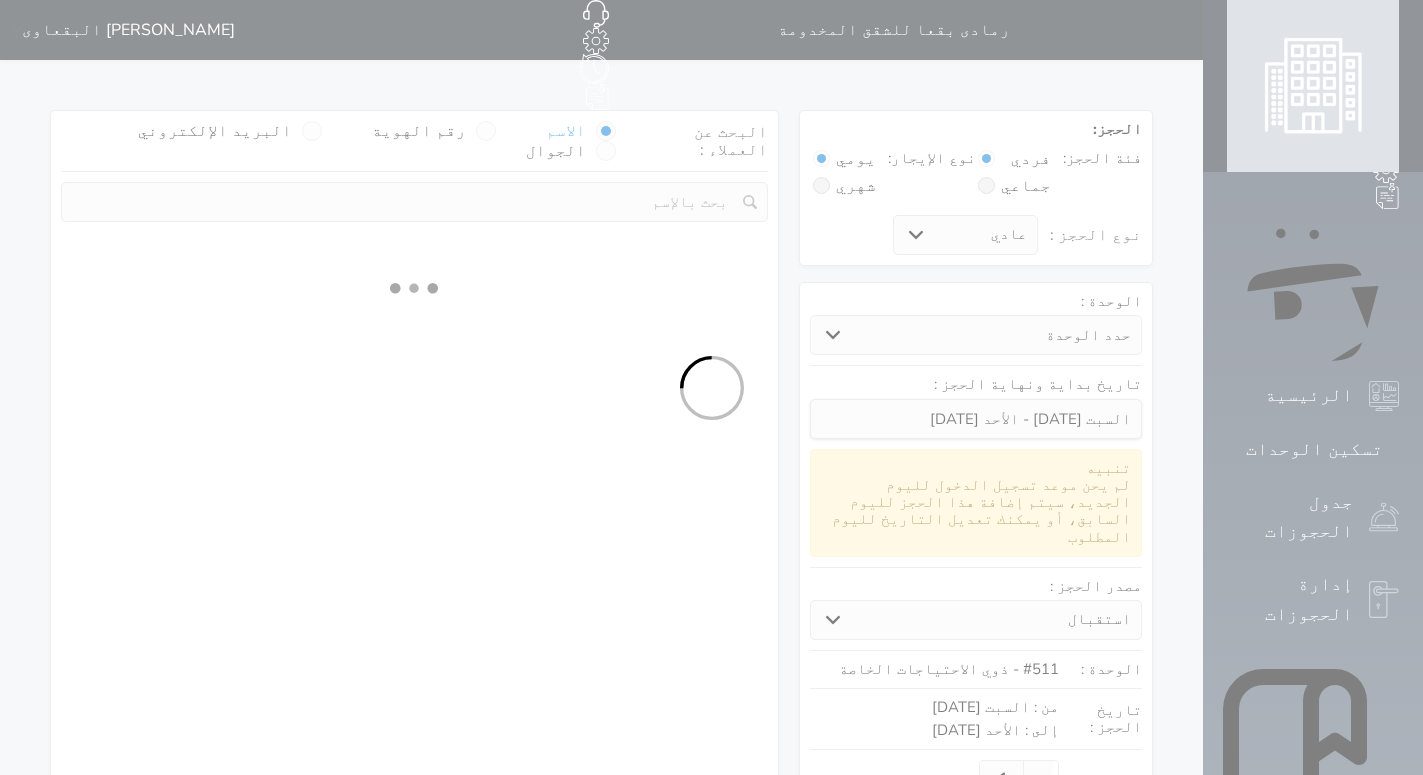 select on "7" 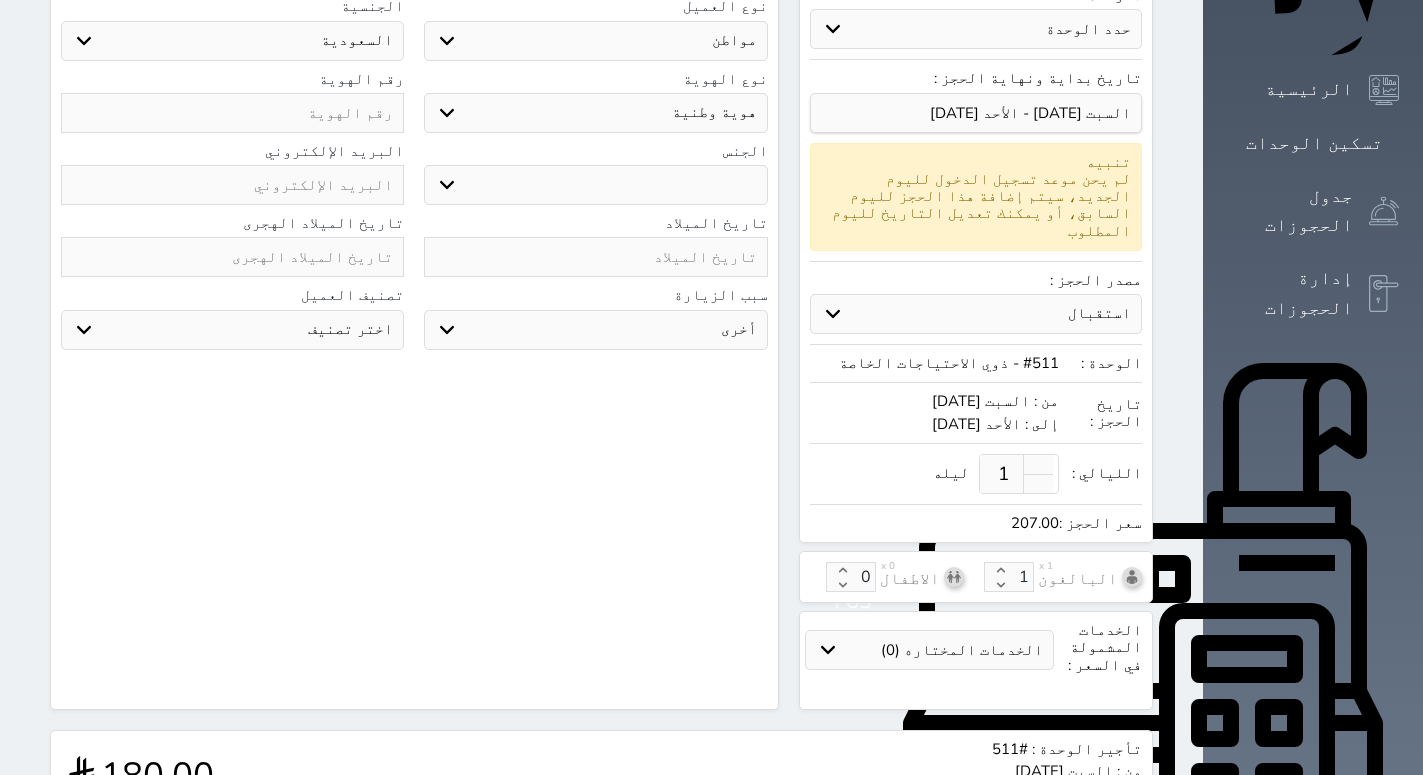 scroll, scrollTop: 0, scrollLeft: 0, axis: both 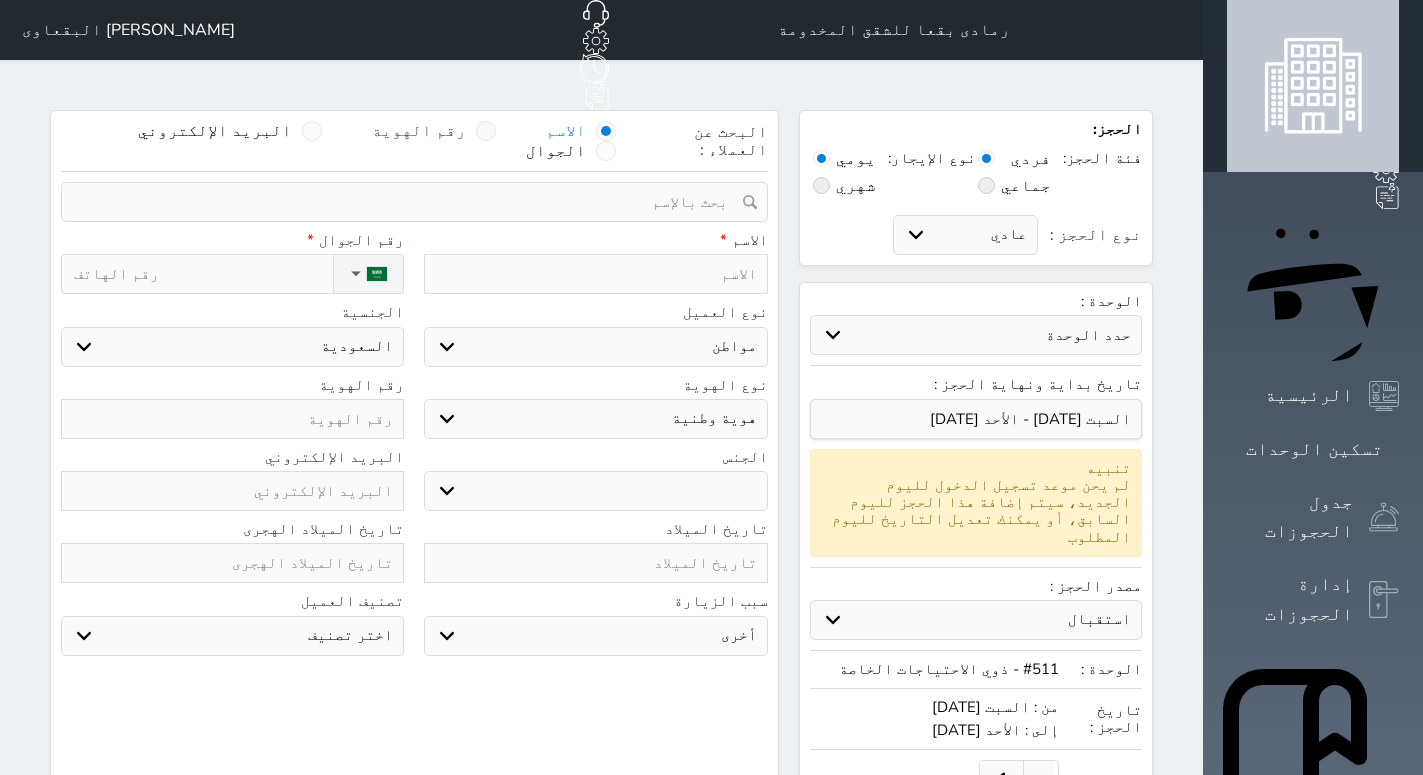 click on "رقم الهوية" at bounding box center [434, 131] 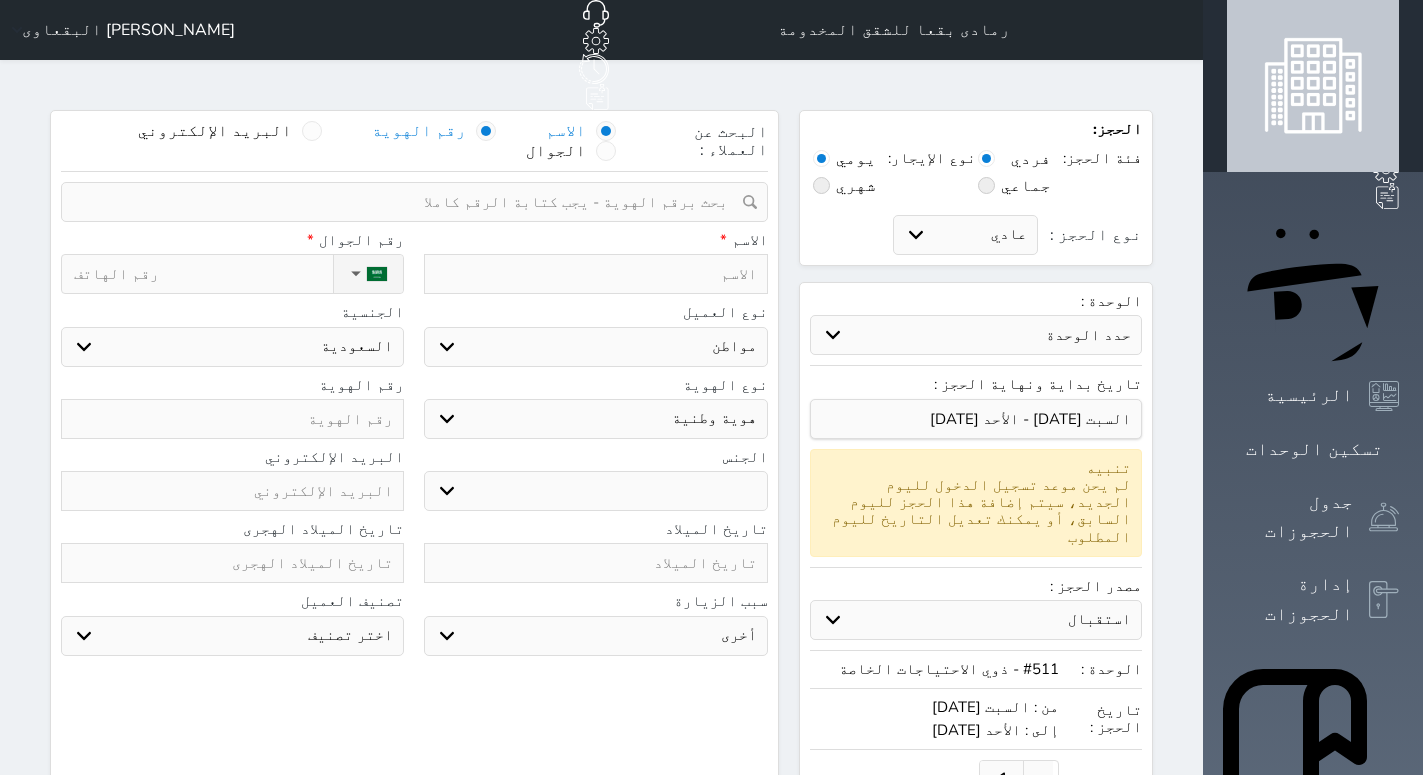 select 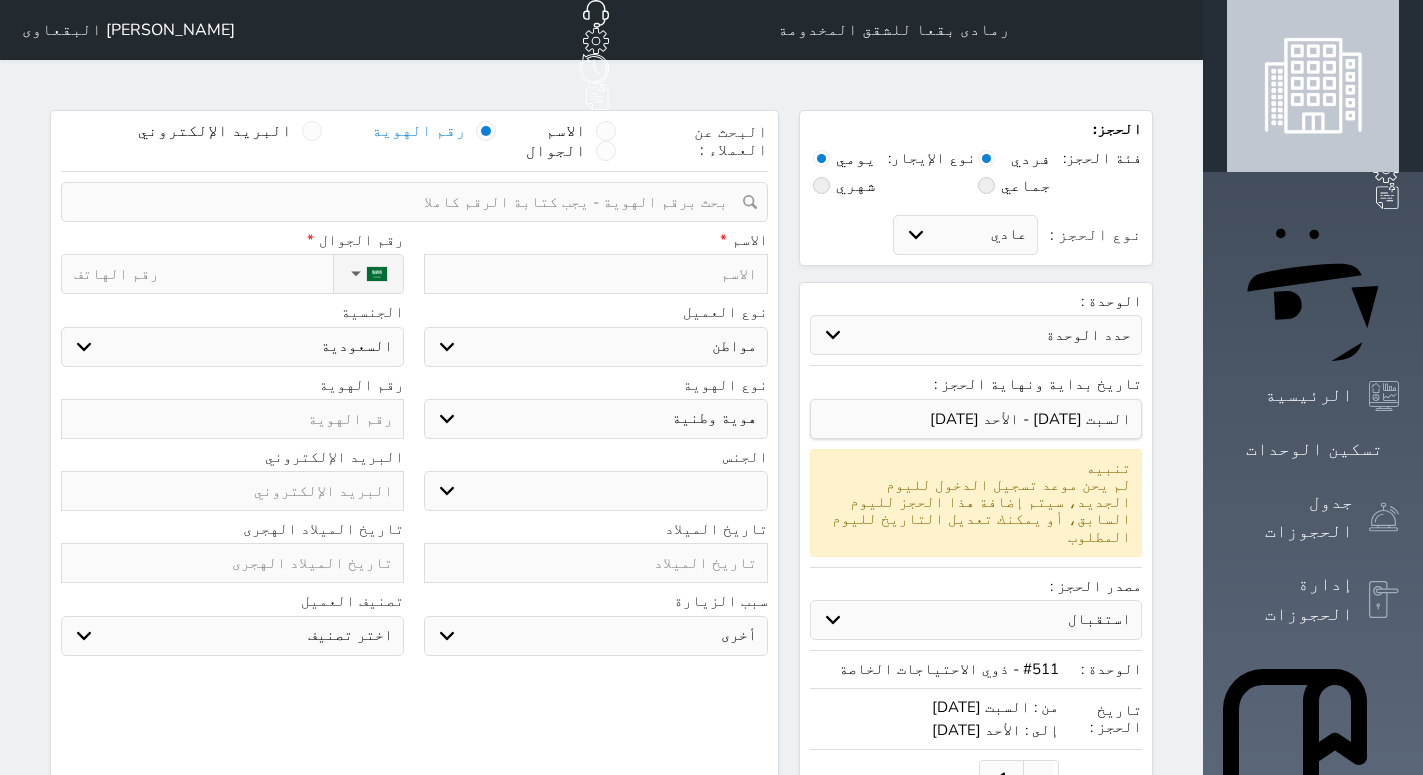 click at bounding box center [407, 202] 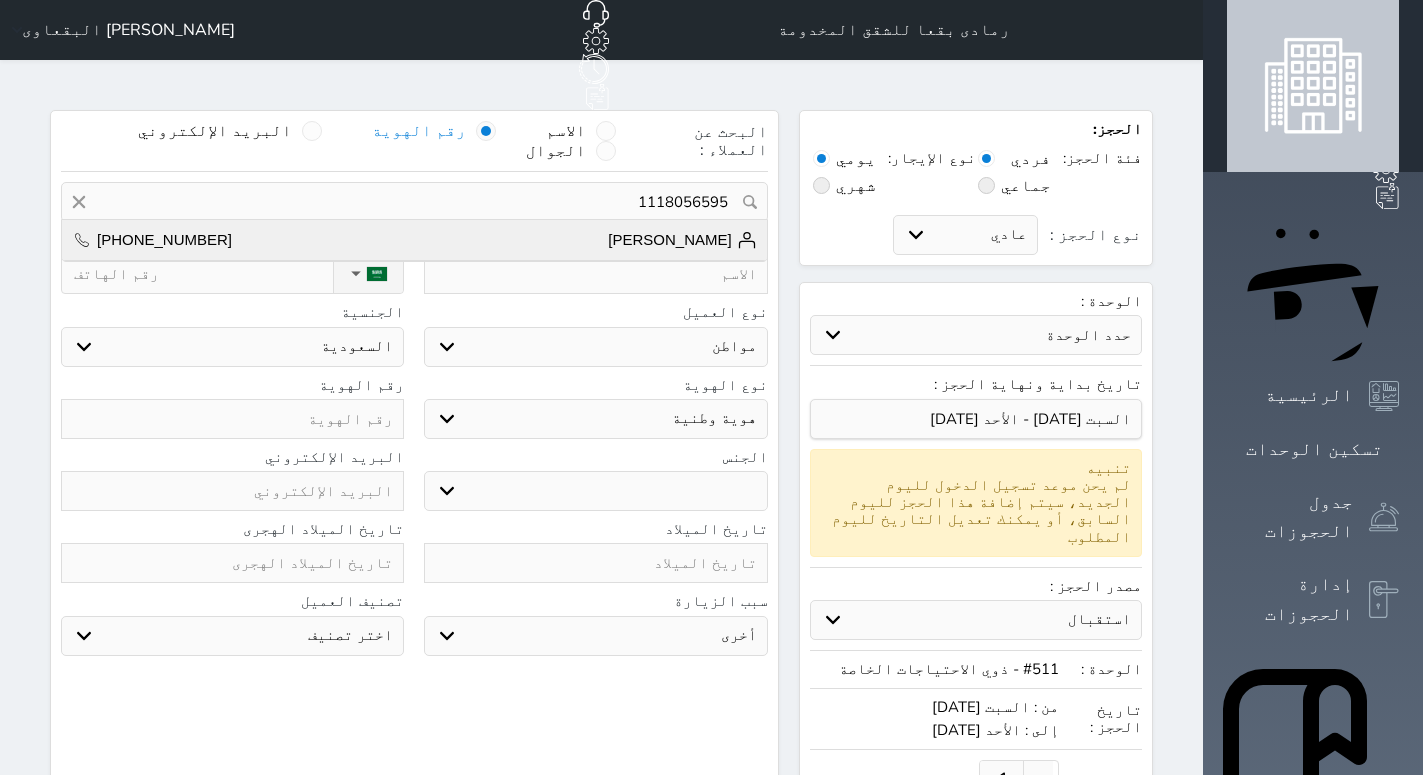 click on "[PERSON_NAME]   [PHONE_NUMBER]" at bounding box center (414, 240) 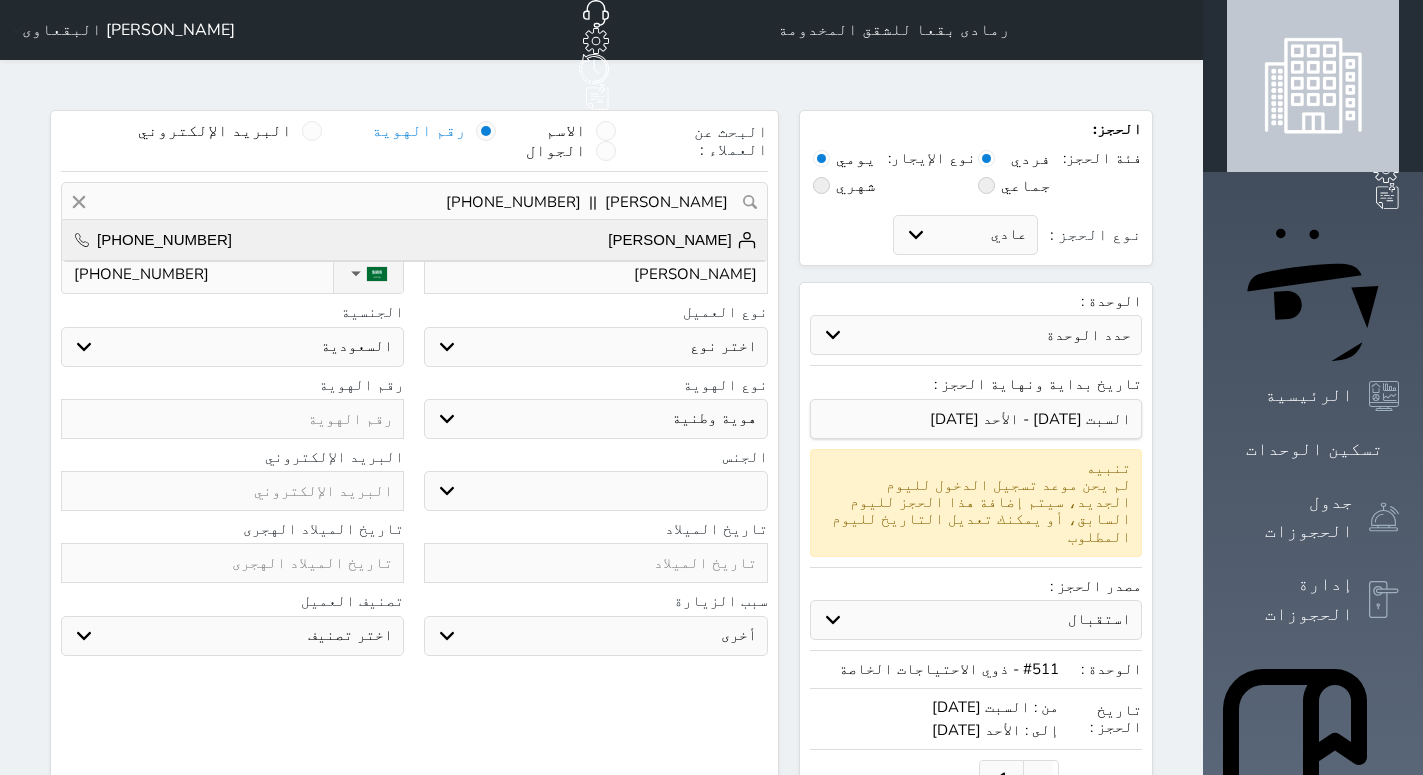 select 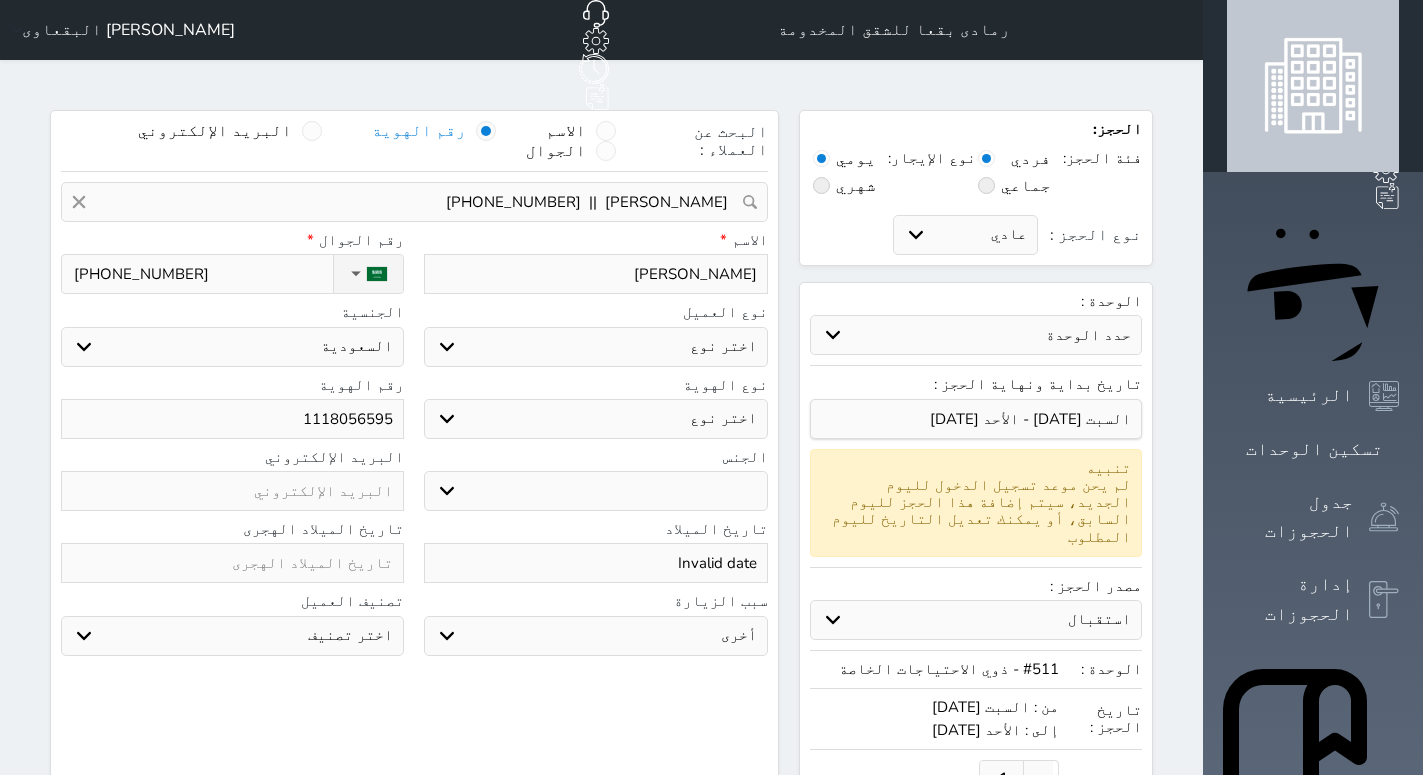 select 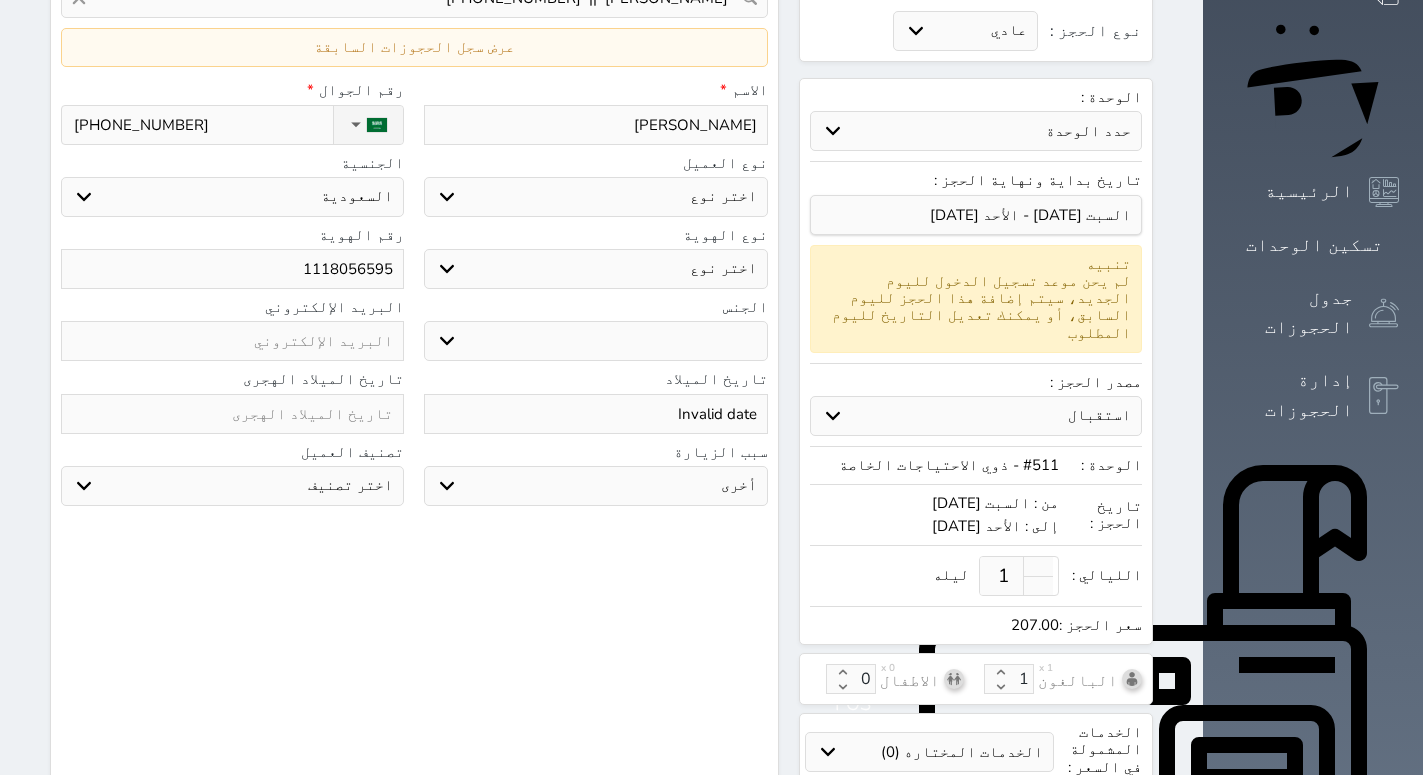 scroll, scrollTop: 514, scrollLeft: 0, axis: vertical 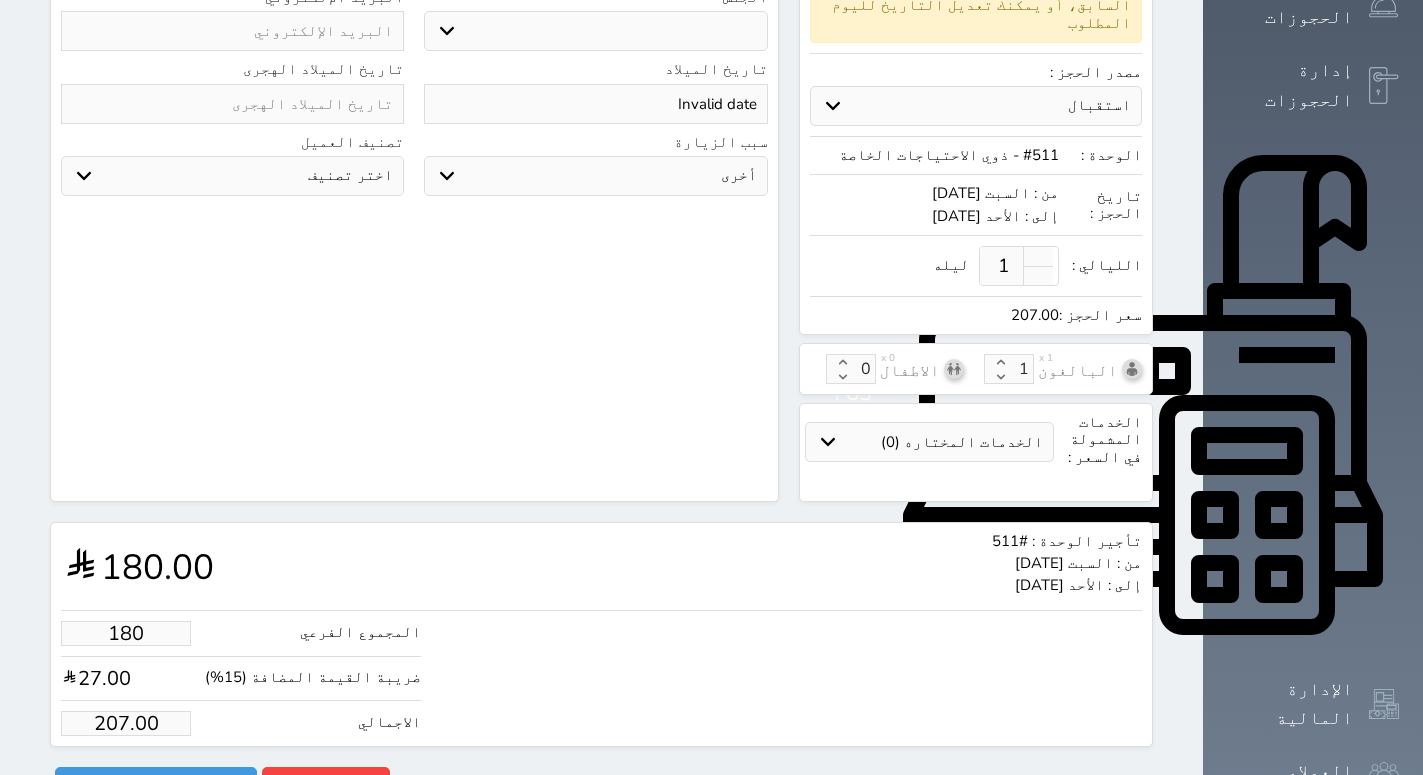click on "180" at bounding box center [126, 633] 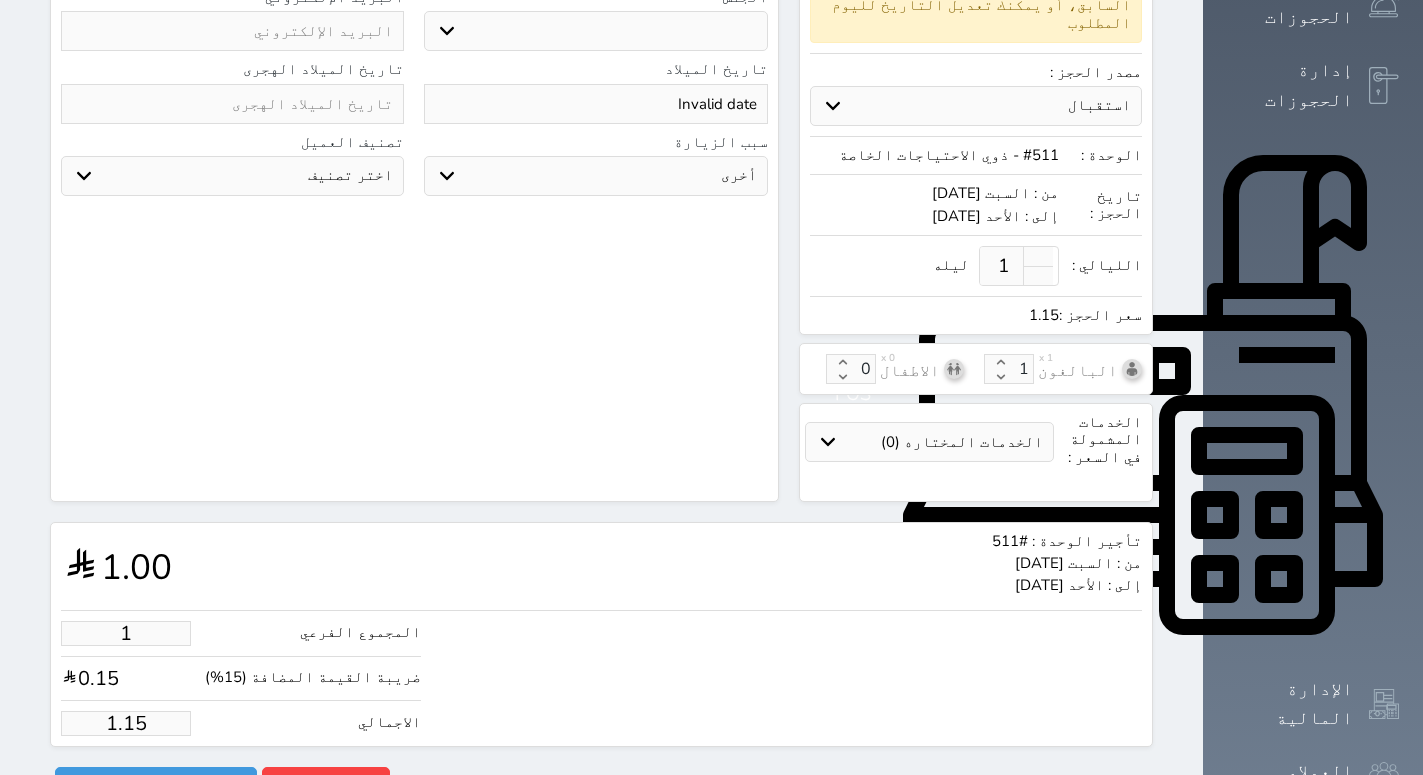 type on "13" 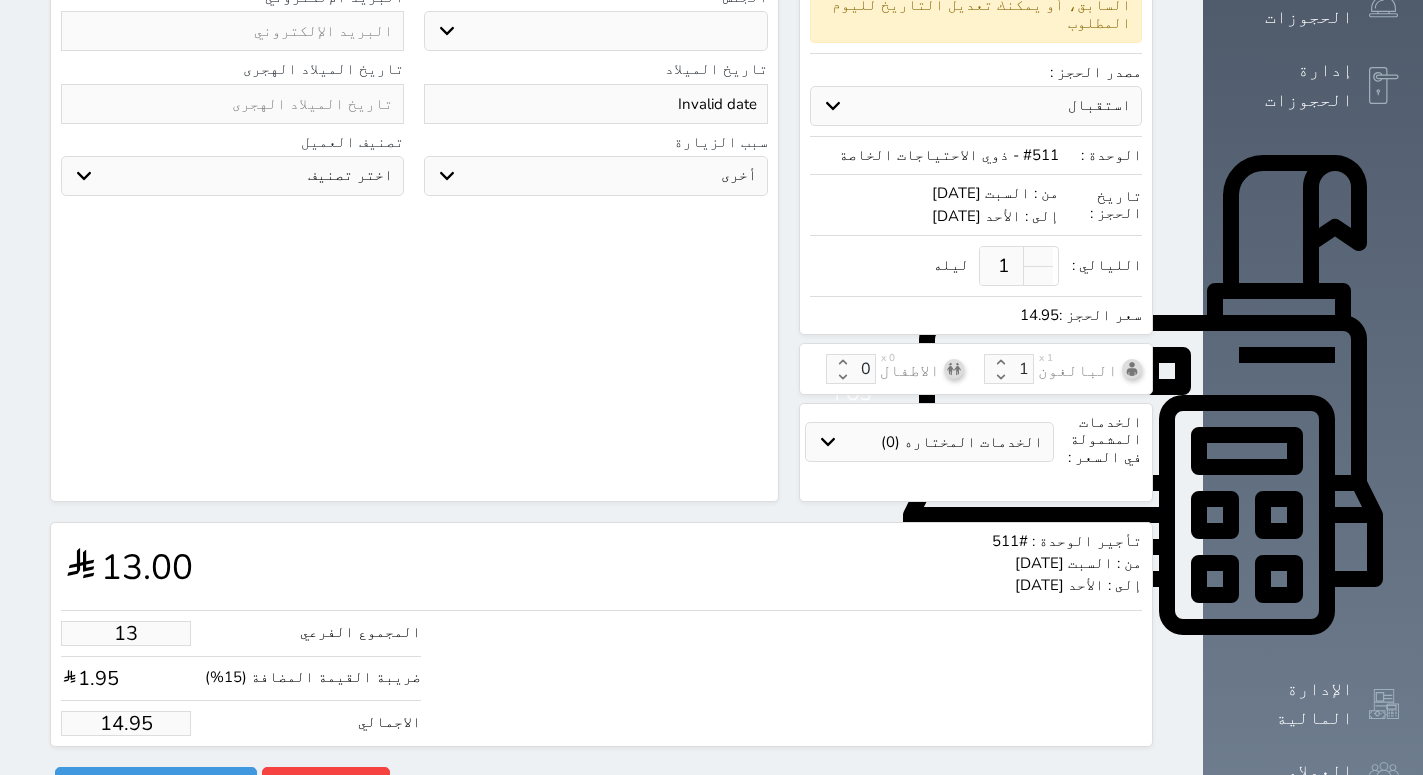 type on "130" 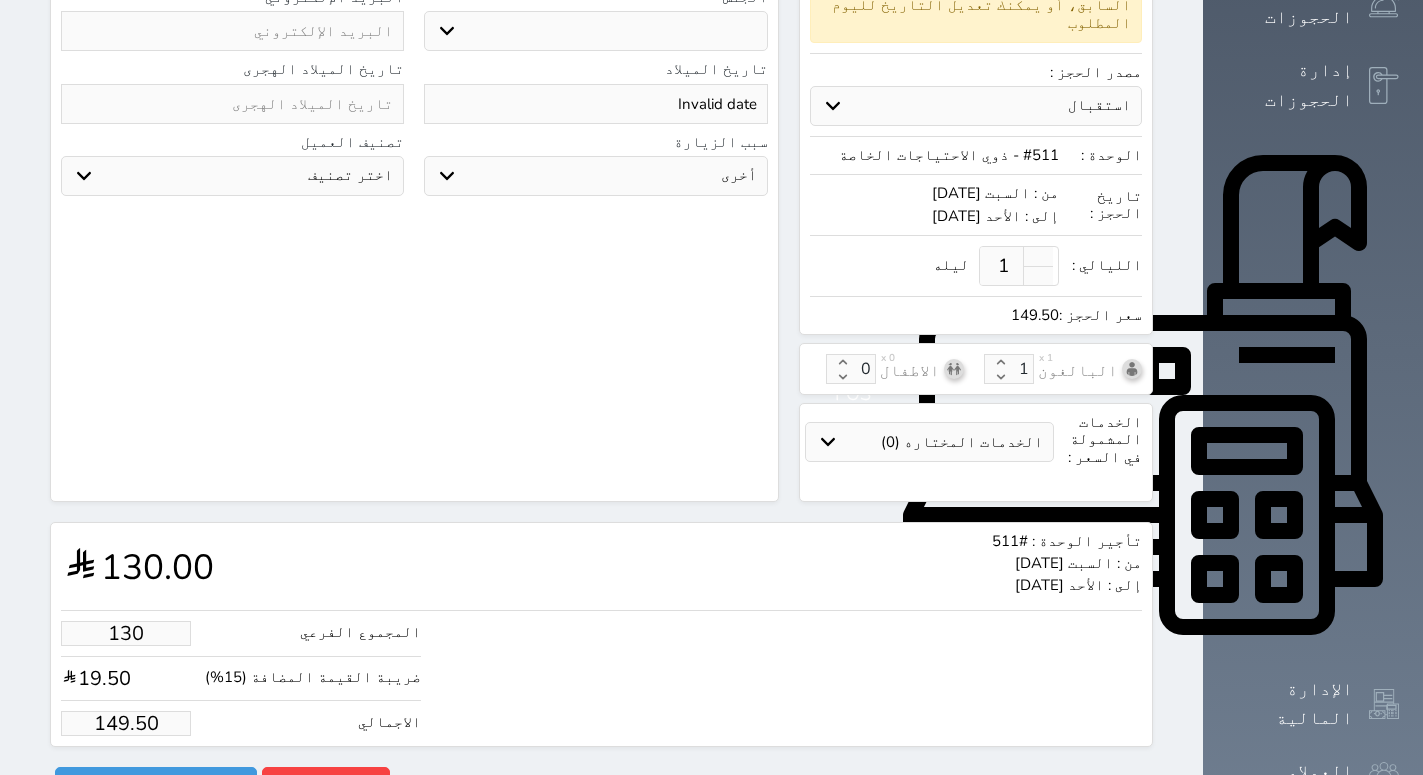 click on "130" at bounding box center (126, 633) 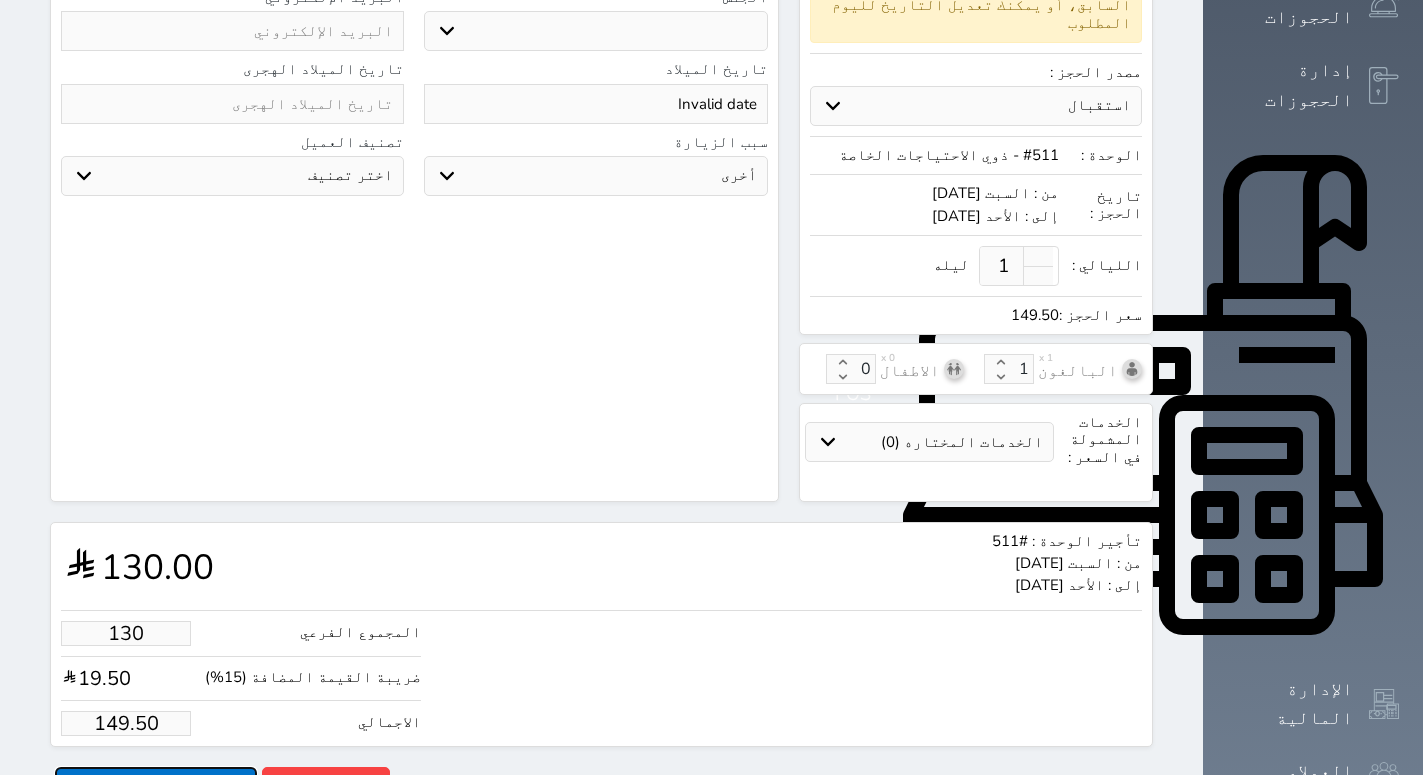 type on "130.00" 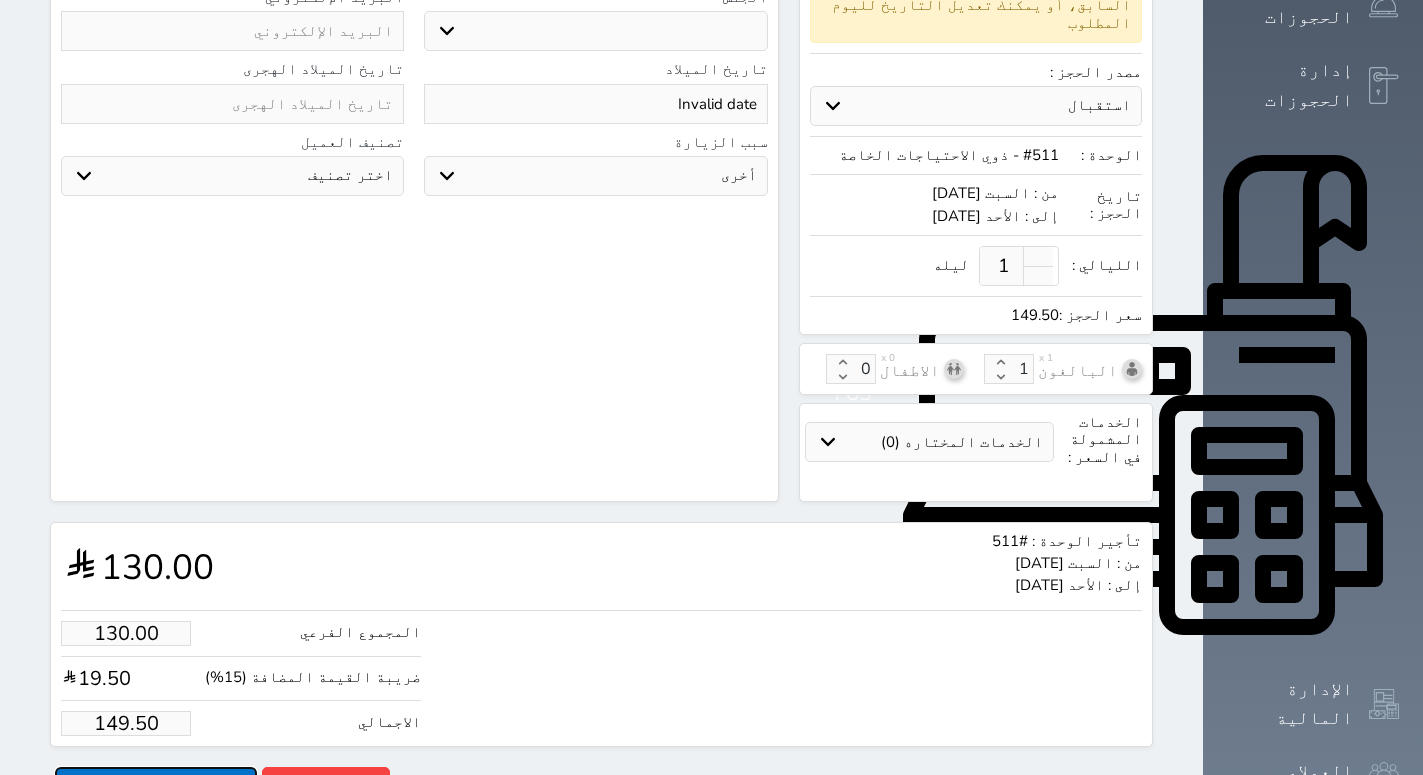 click on "حجز" at bounding box center [156, 784] 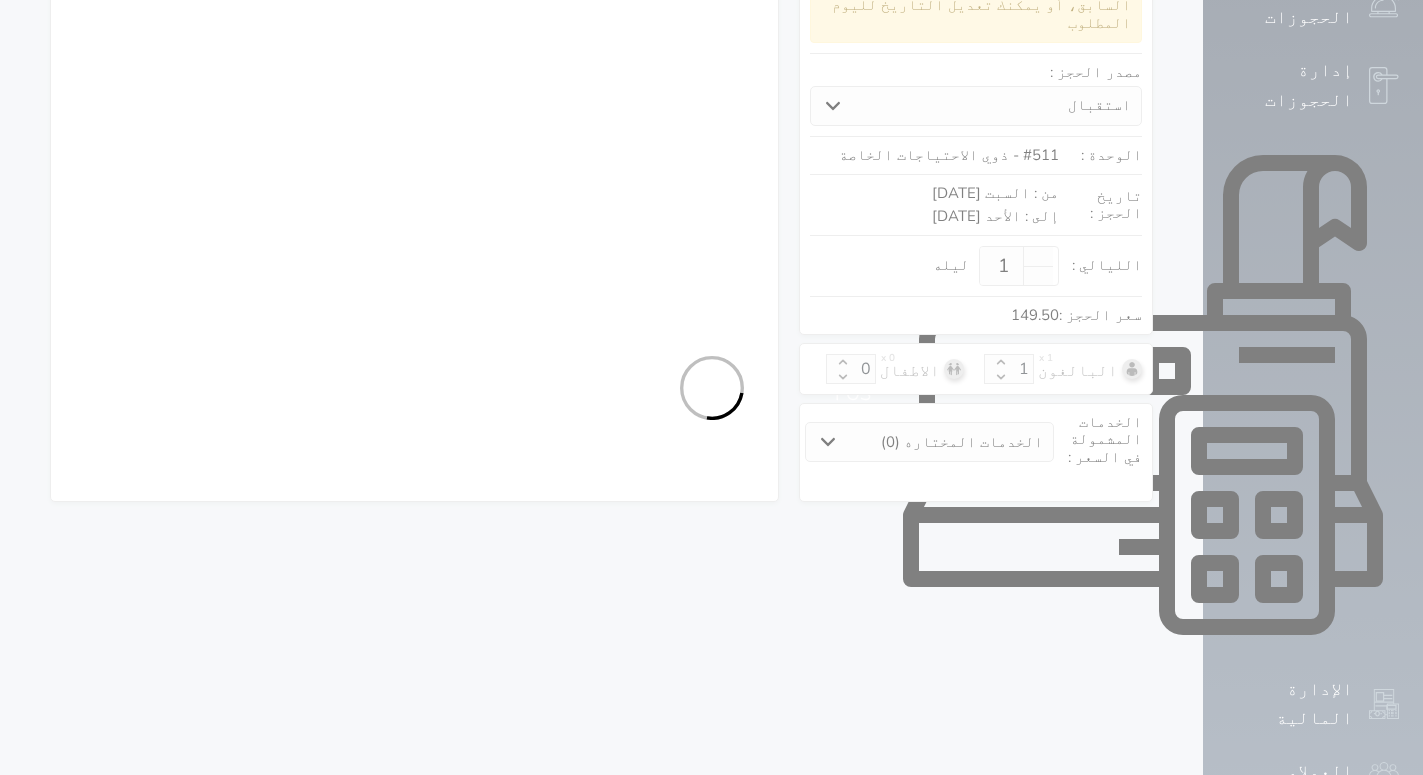 scroll, scrollTop: 510, scrollLeft: 0, axis: vertical 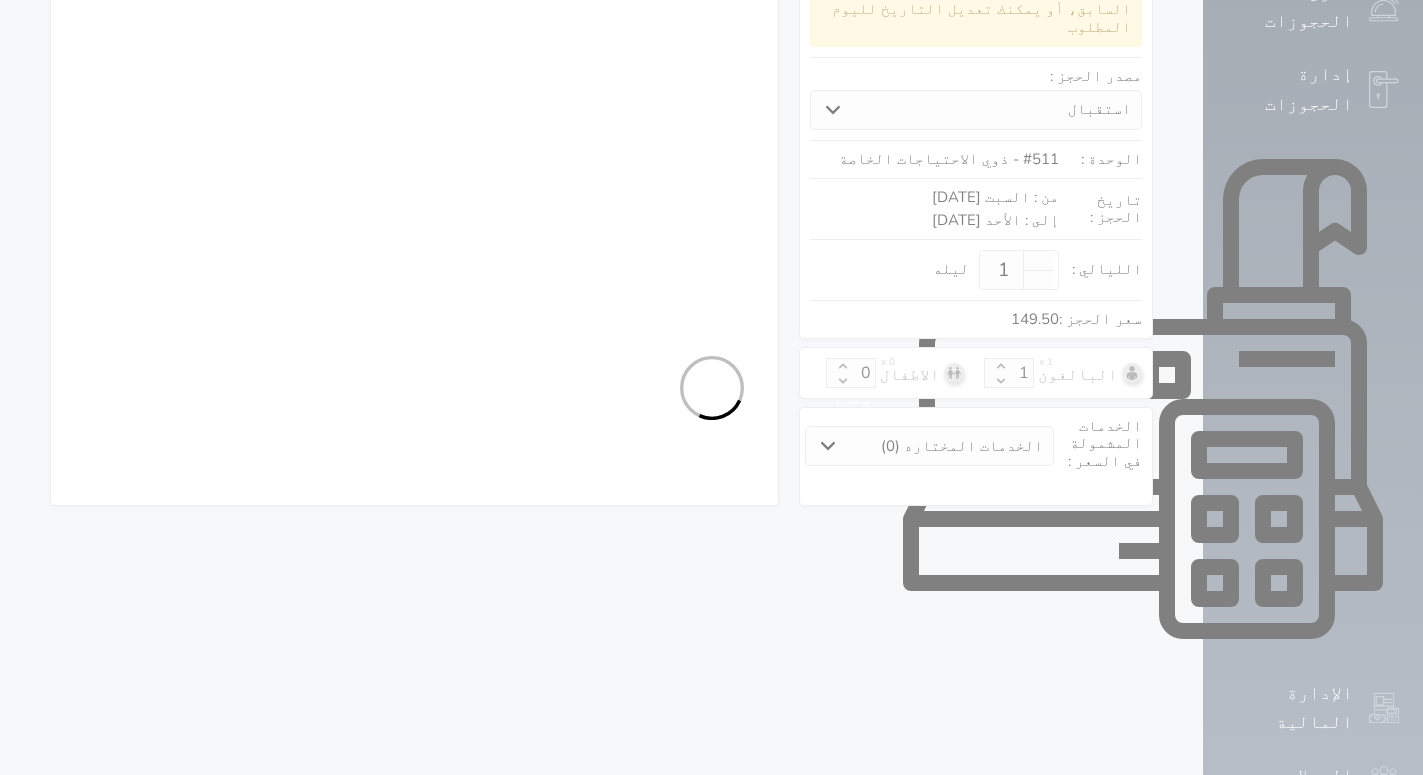select on "113" 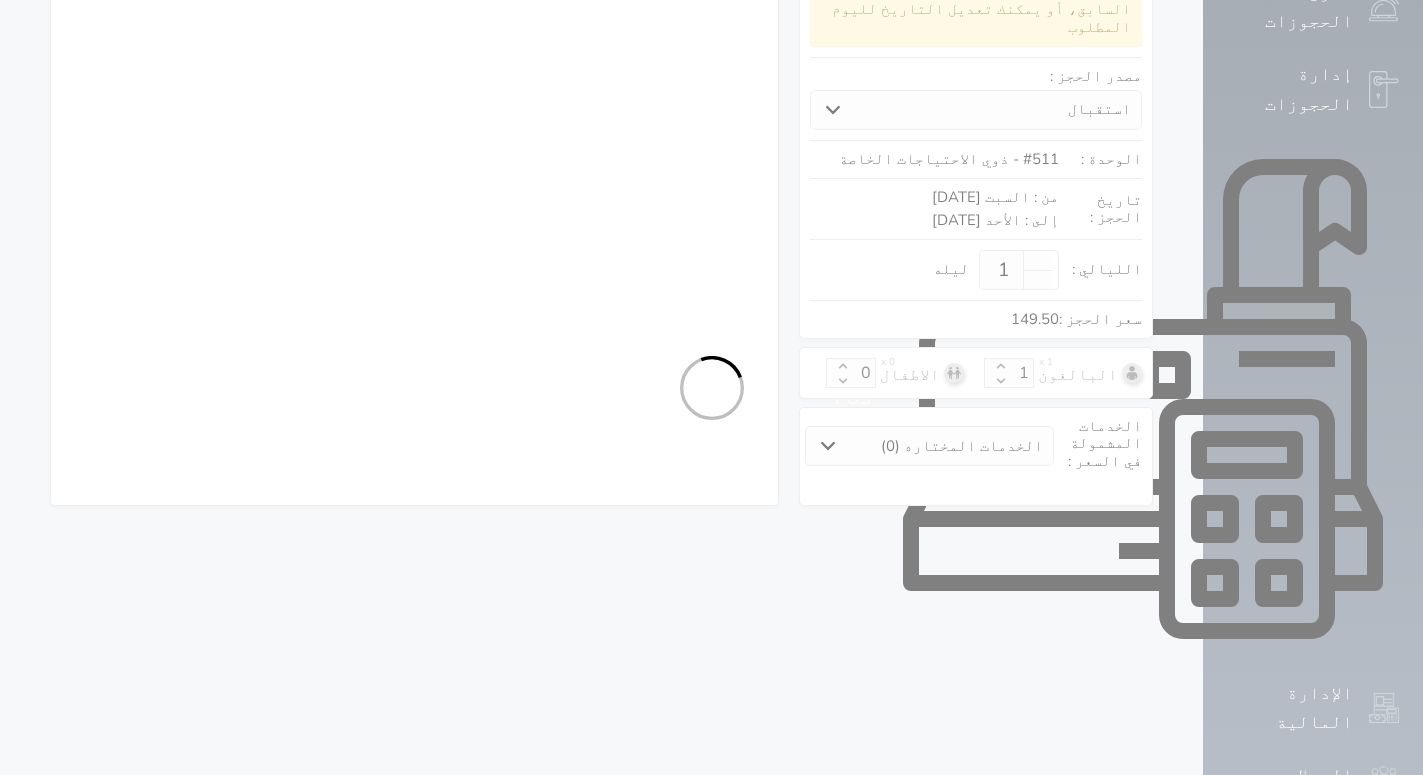 select on "7" 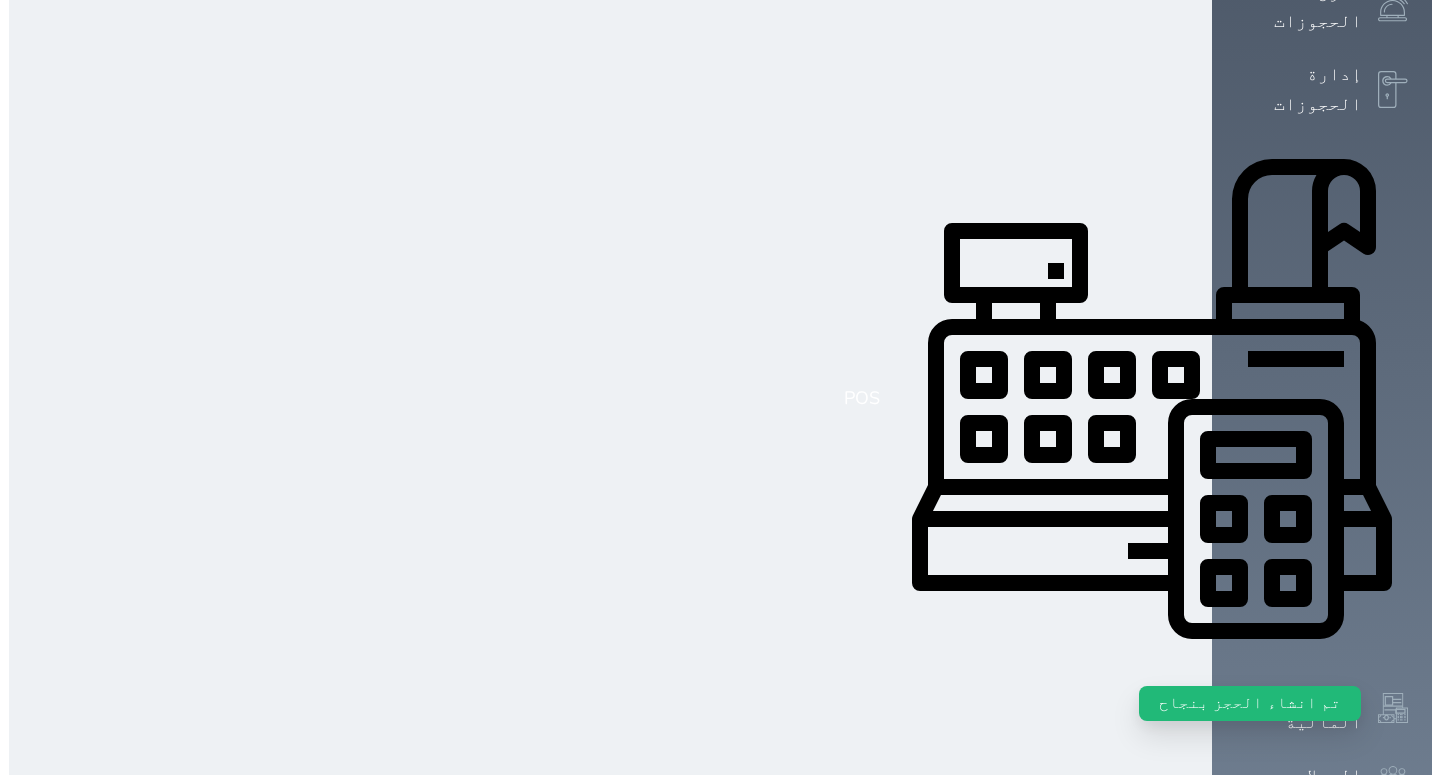 scroll, scrollTop: 0, scrollLeft: 0, axis: both 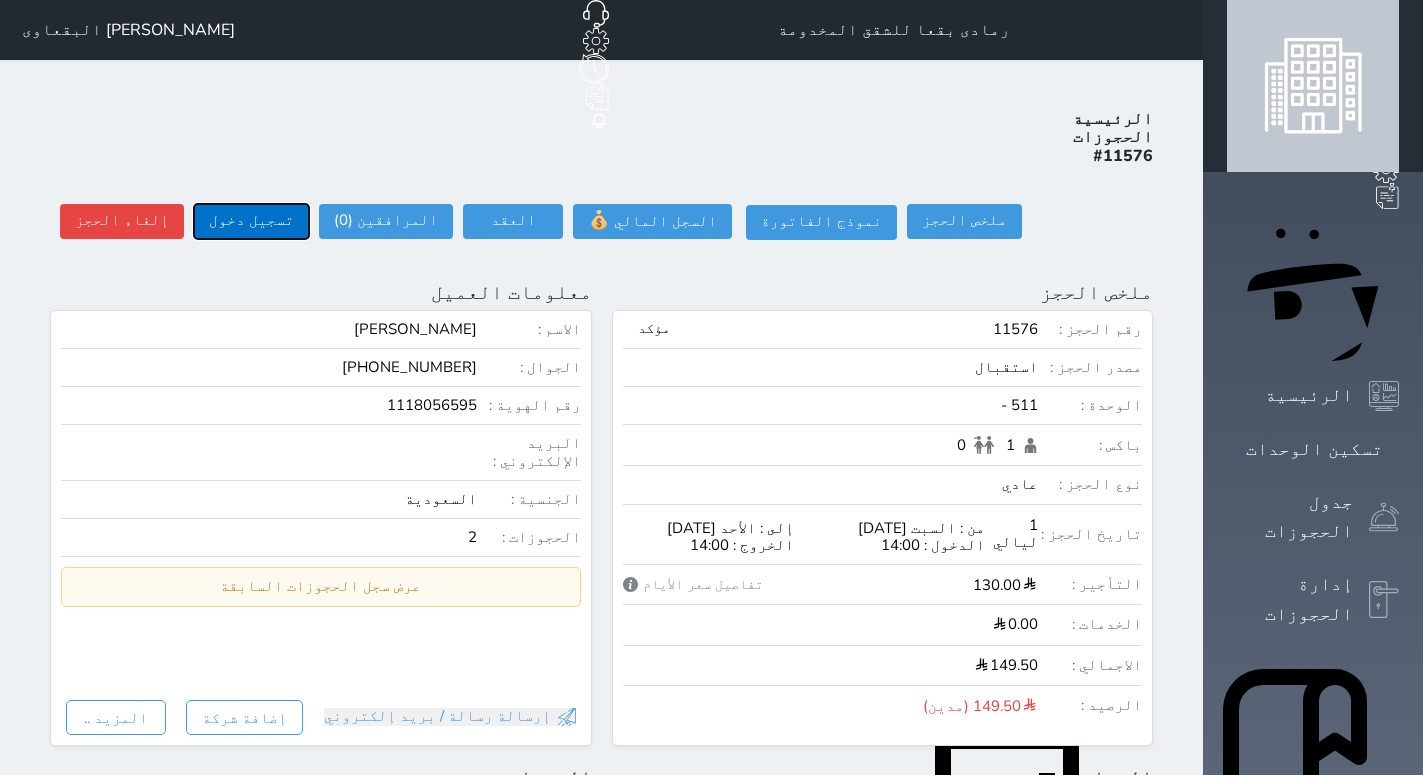 click on "تسجيل دخول" at bounding box center [251, 221] 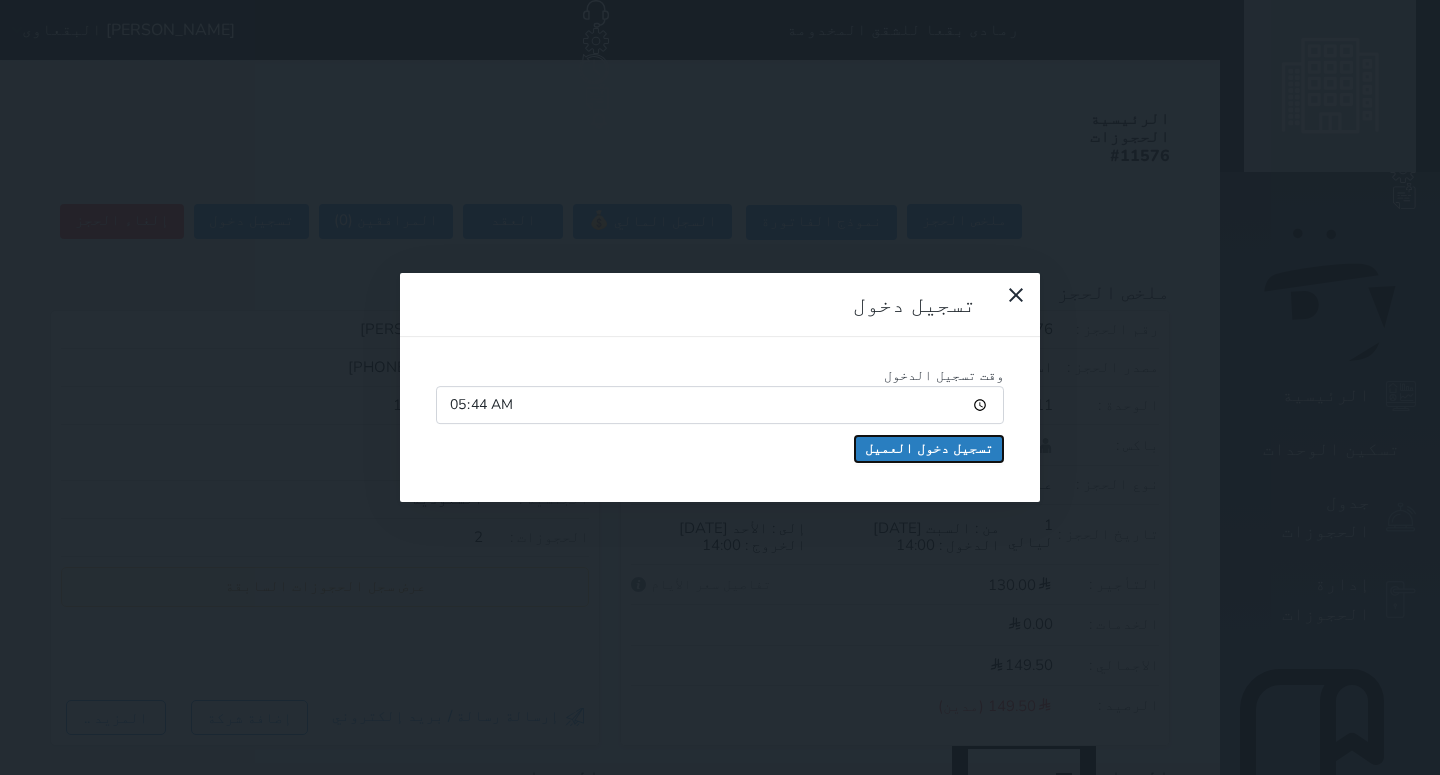 click on "تسجيل دخول العميل" at bounding box center [929, 449] 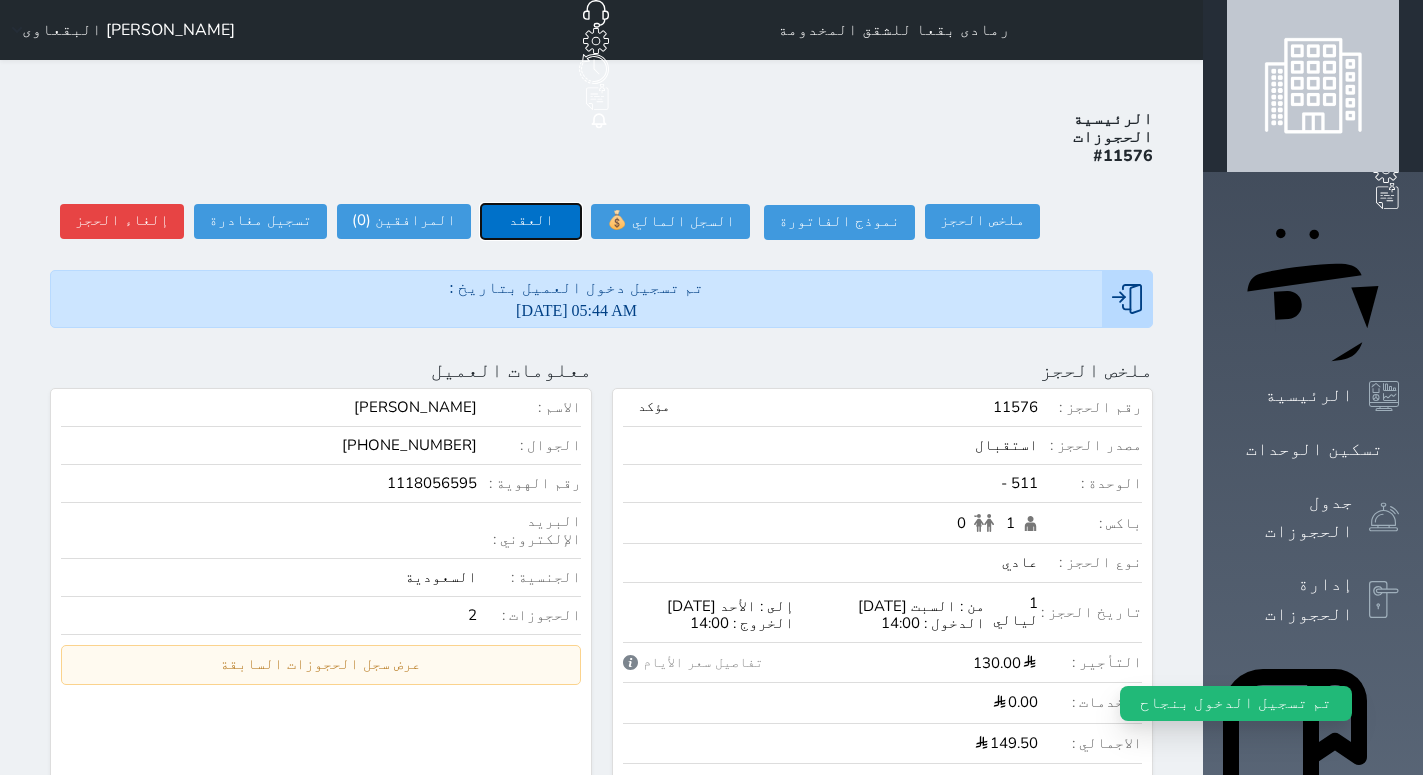 click on "العقد" at bounding box center (531, 221) 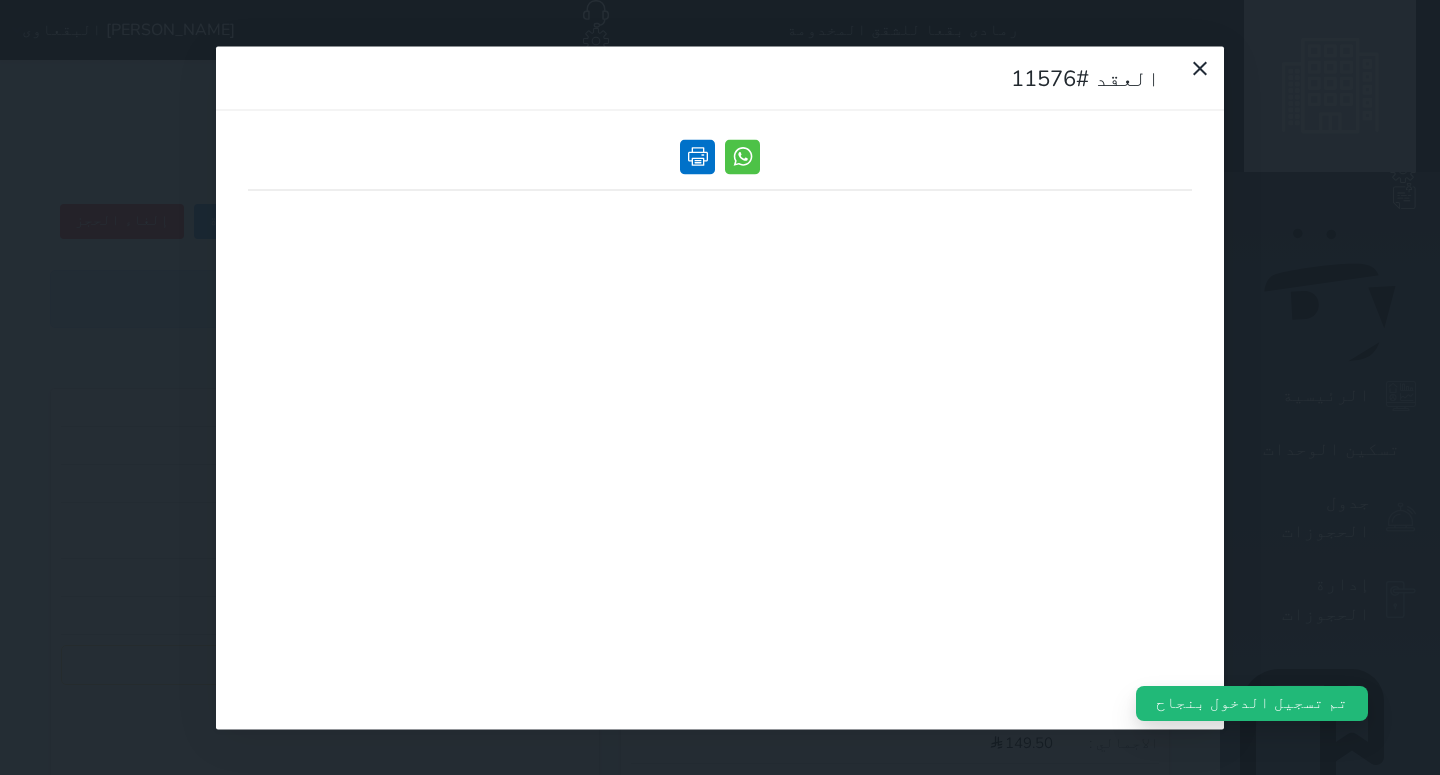 click at bounding box center [697, 156] 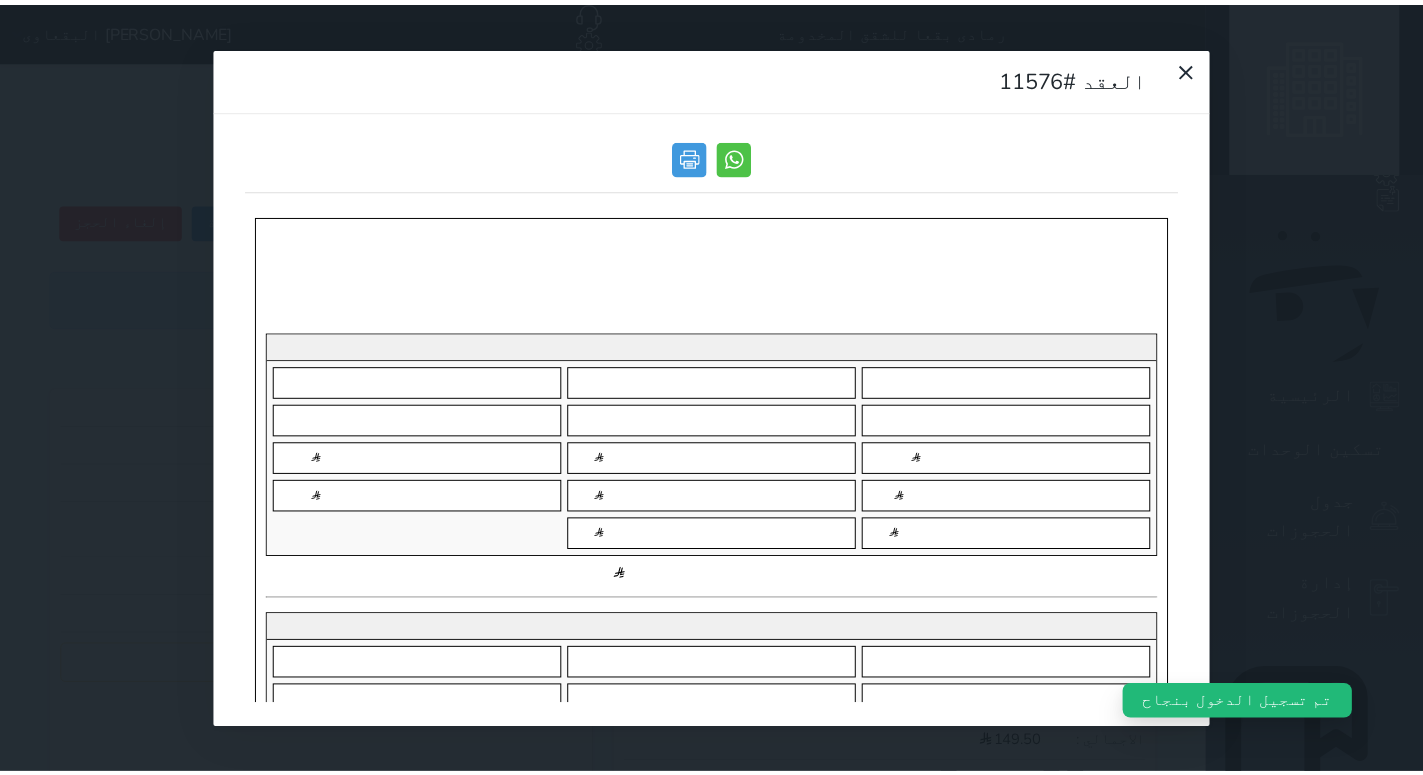 scroll, scrollTop: 0, scrollLeft: 0, axis: both 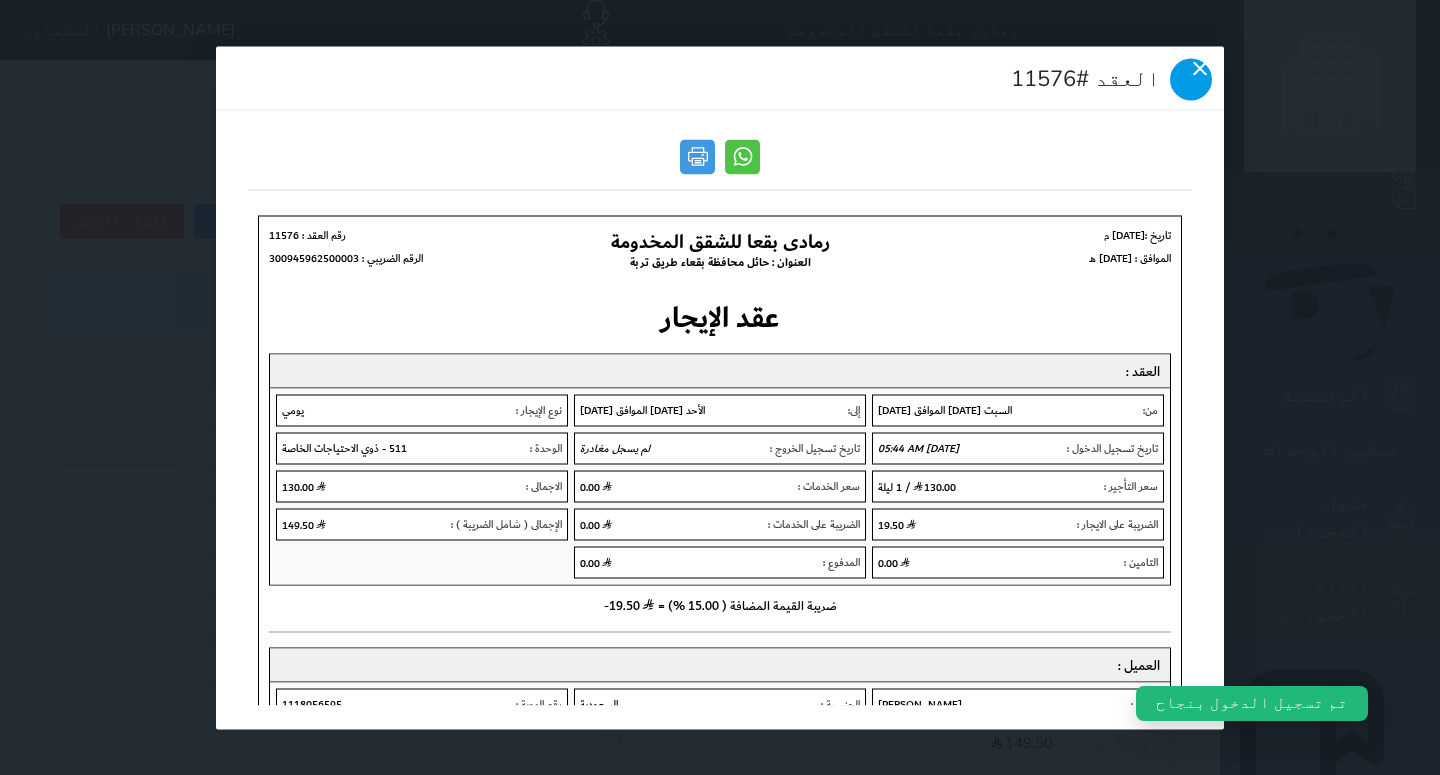 click at bounding box center (1191, 79) 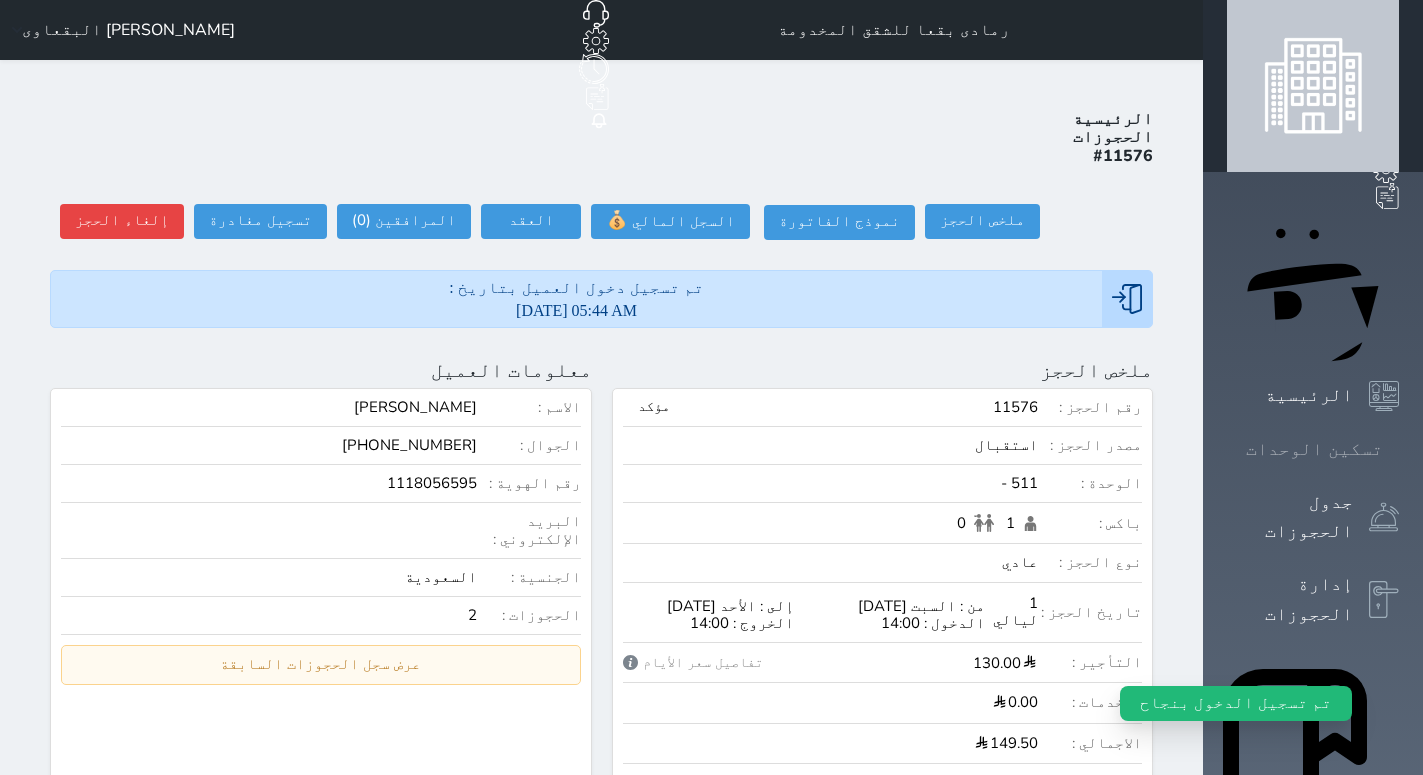drag, startPoint x: 1355, startPoint y: 237, endPoint x: 1365, endPoint y: 226, distance: 14.866069 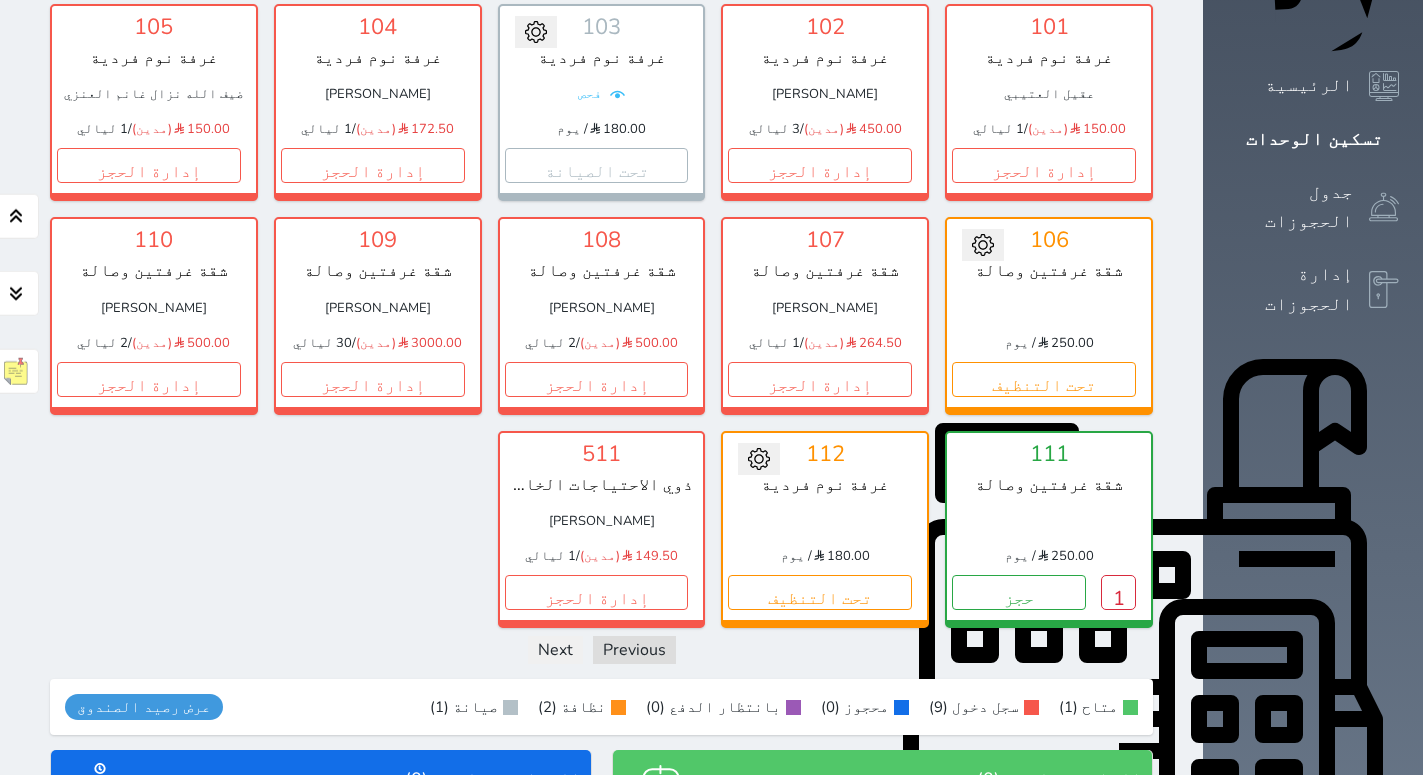 scroll, scrollTop: 384, scrollLeft: 0, axis: vertical 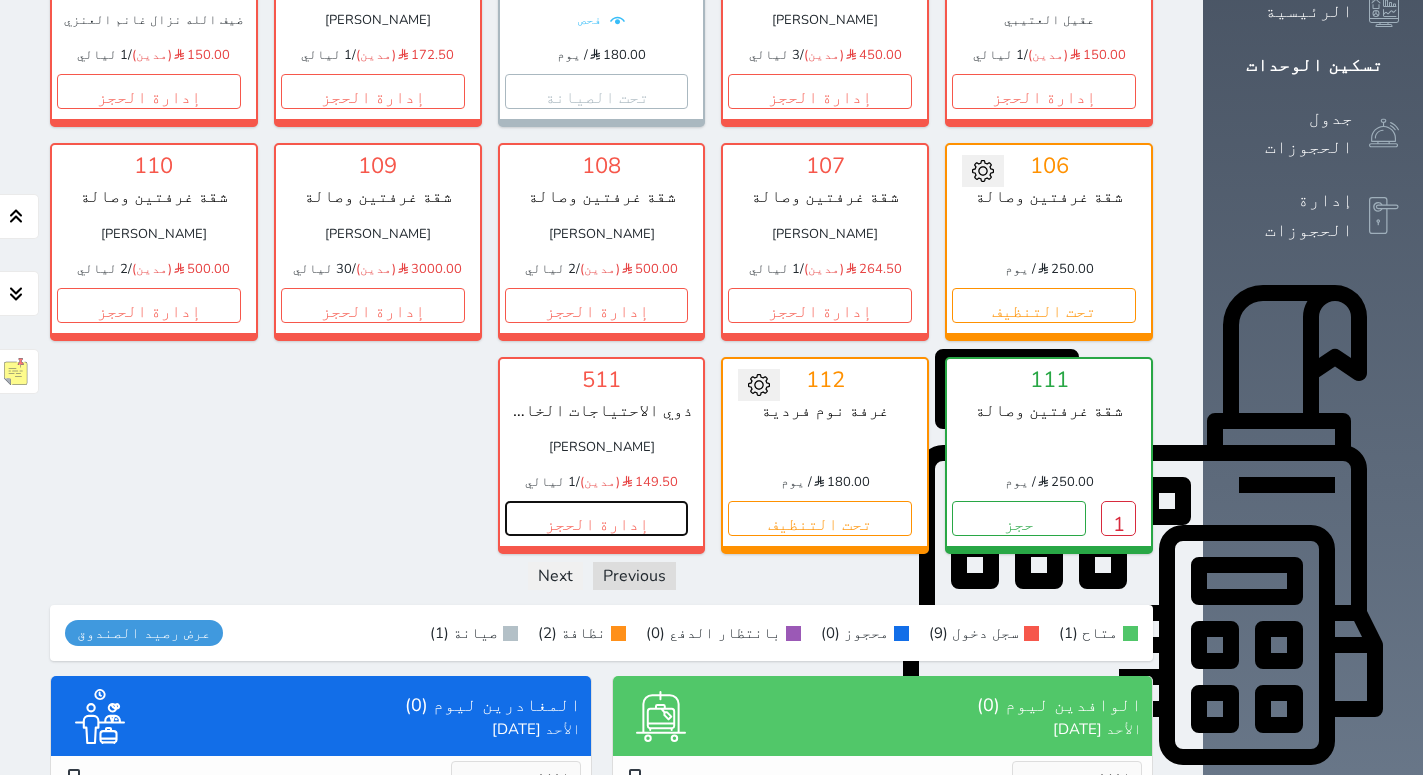 drag, startPoint x: 1212, startPoint y: 462, endPoint x: 1213, endPoint y: 433, distance: 29.017237 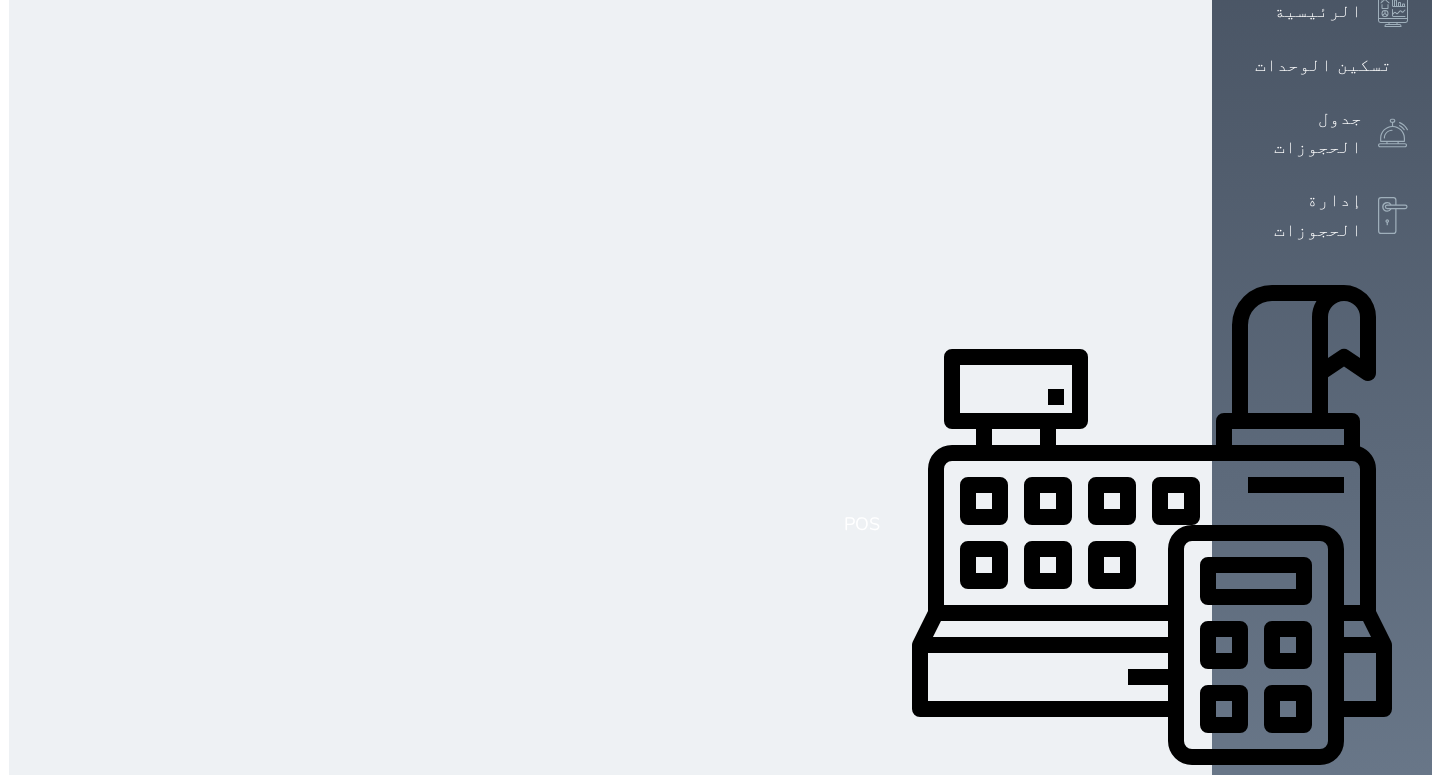 scroll, scrollTop: 0, scrollLeft: 0, axis: both 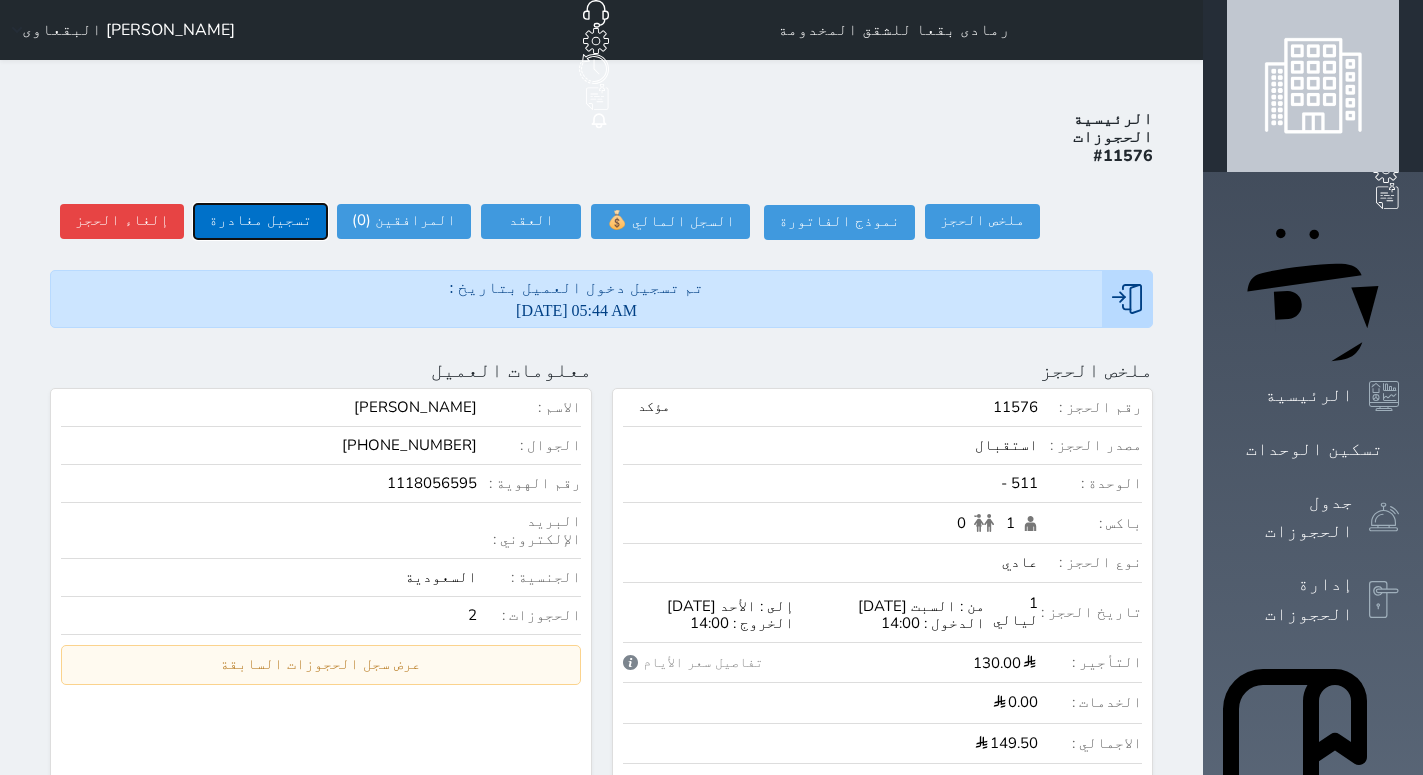click on "تسجيل مغادرة" at bounding box center (260, 221) 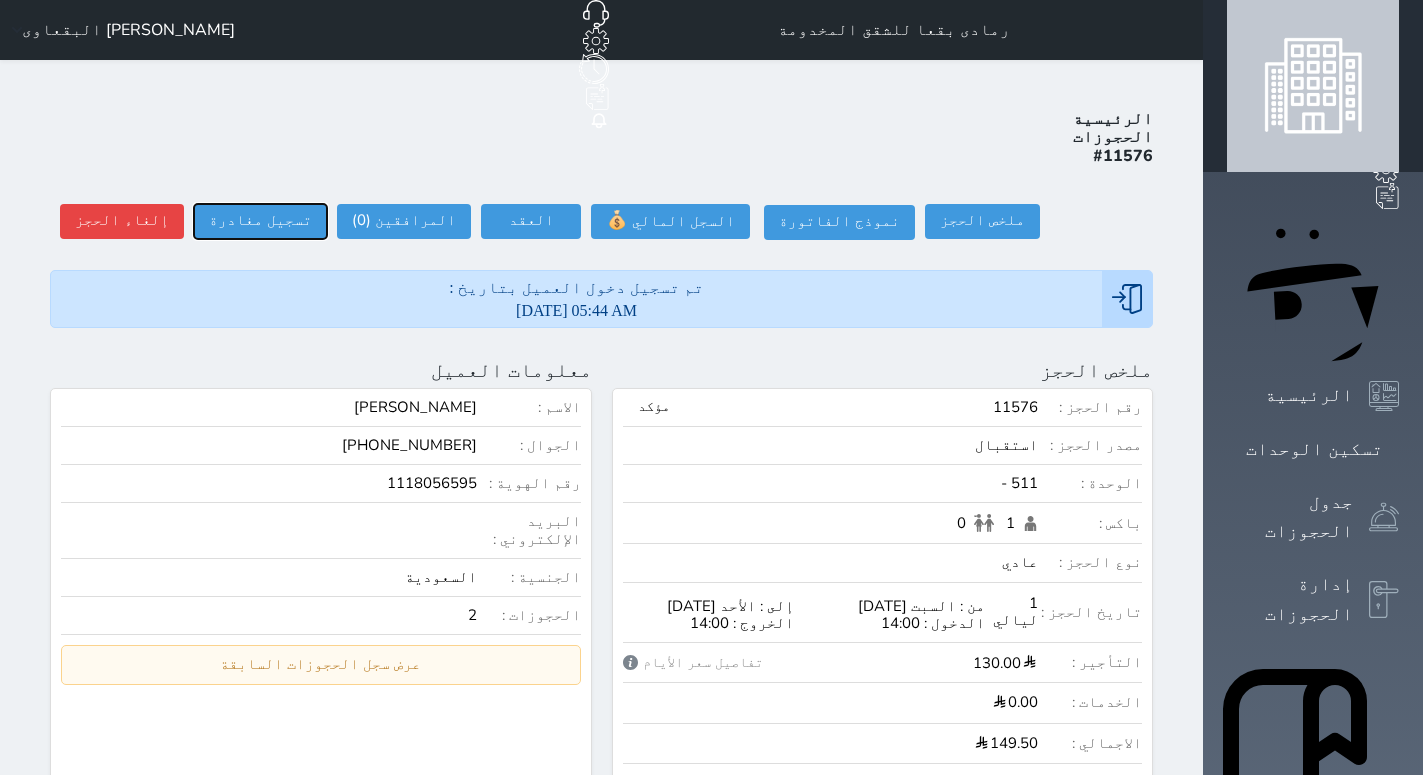 select 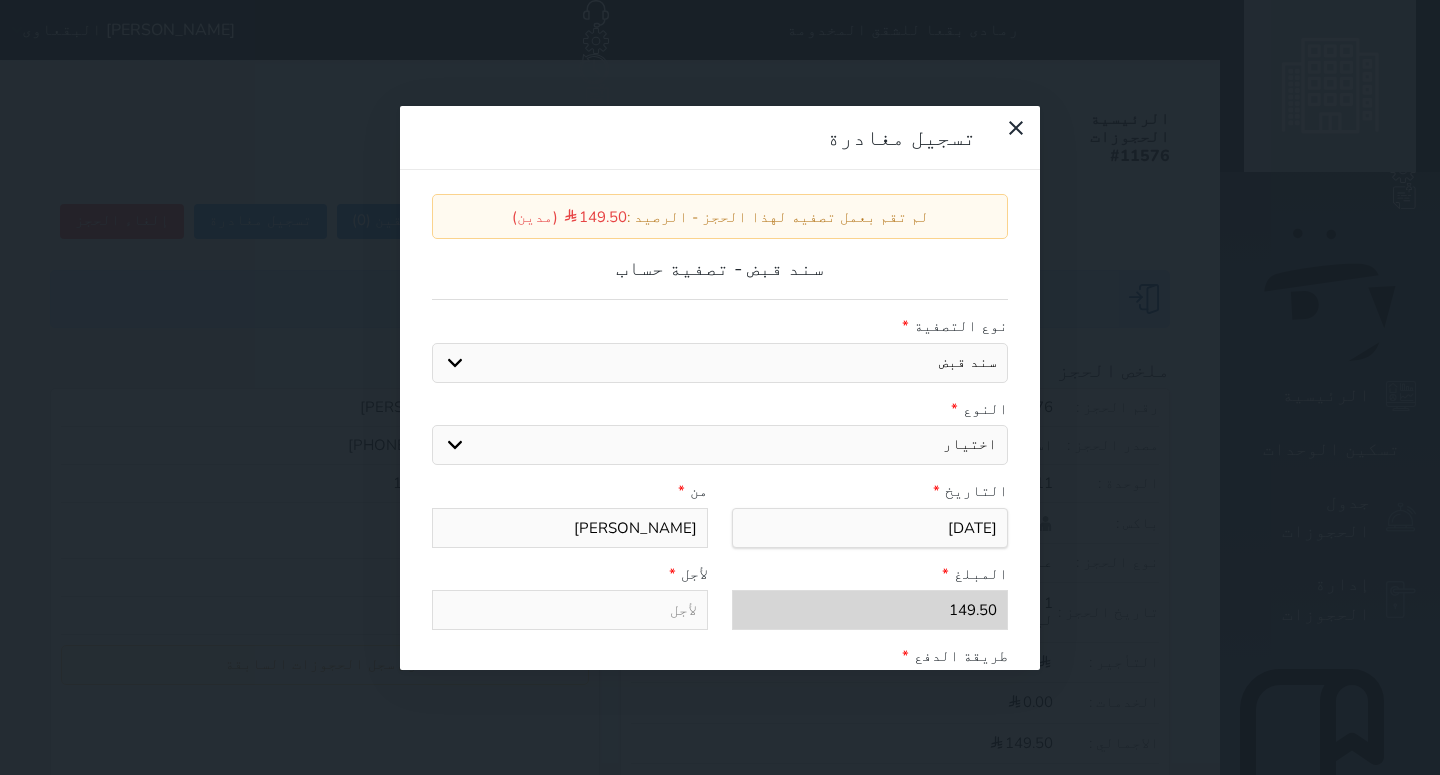 select on "27724" 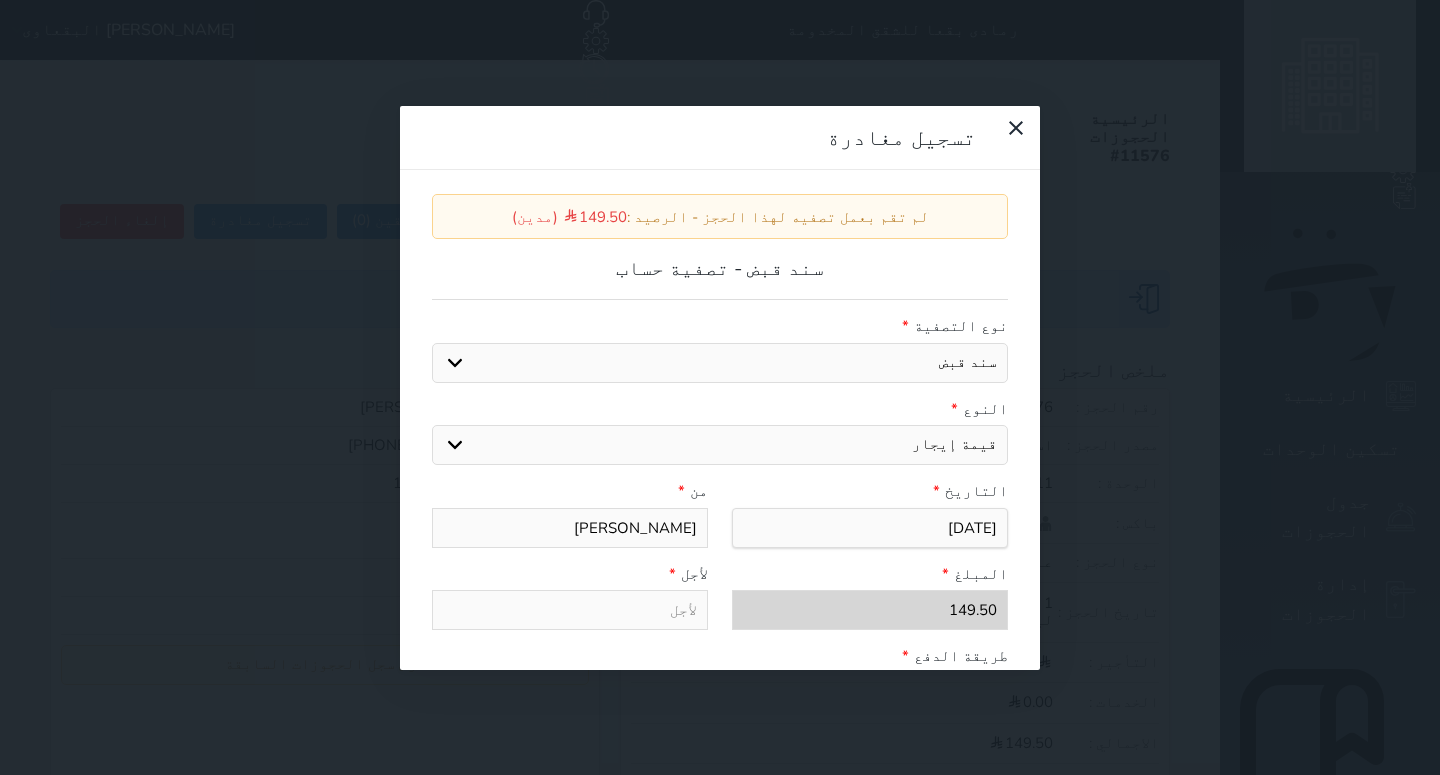 click on "قيمة إيجار" at bounding box center (0, 0) 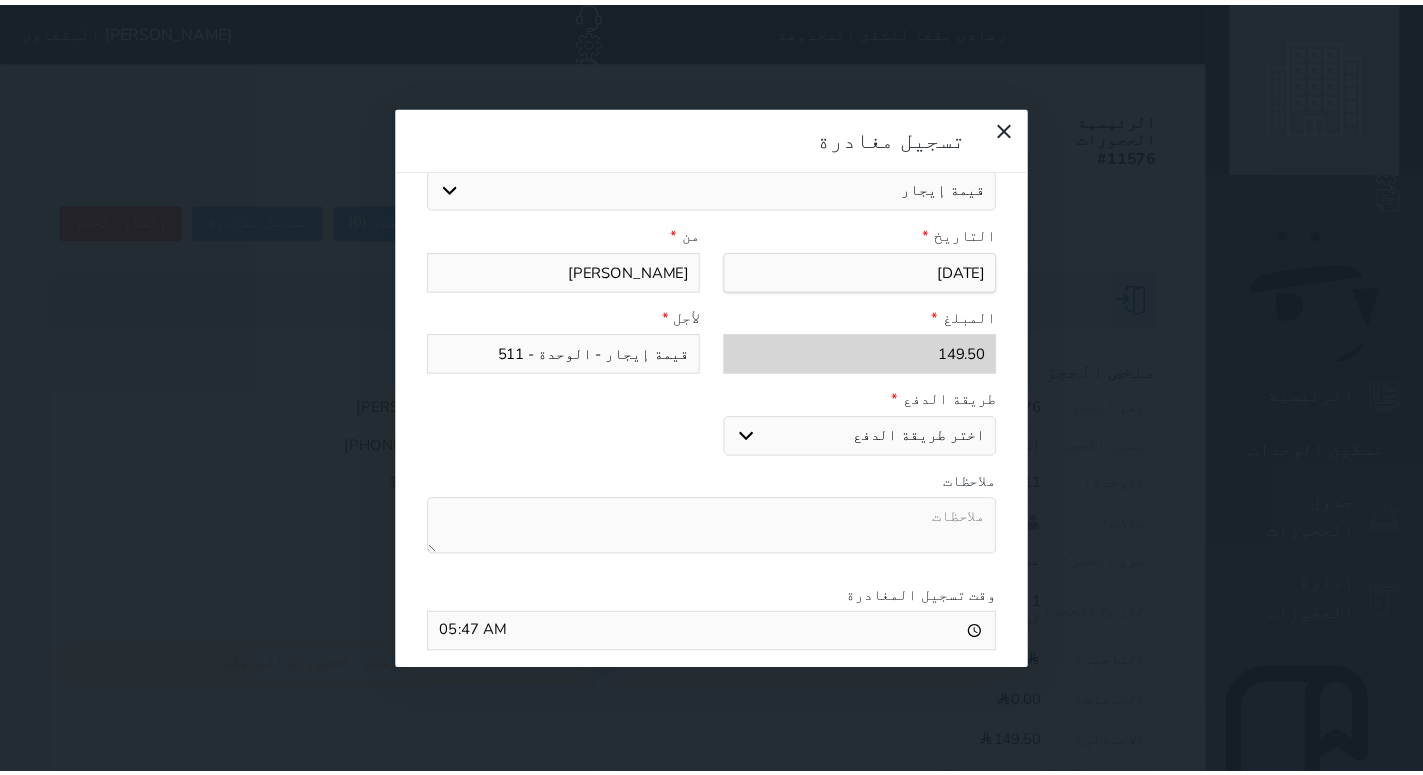 scroll, scrollTop: 302, scrollLeft: 0, axis: vertical 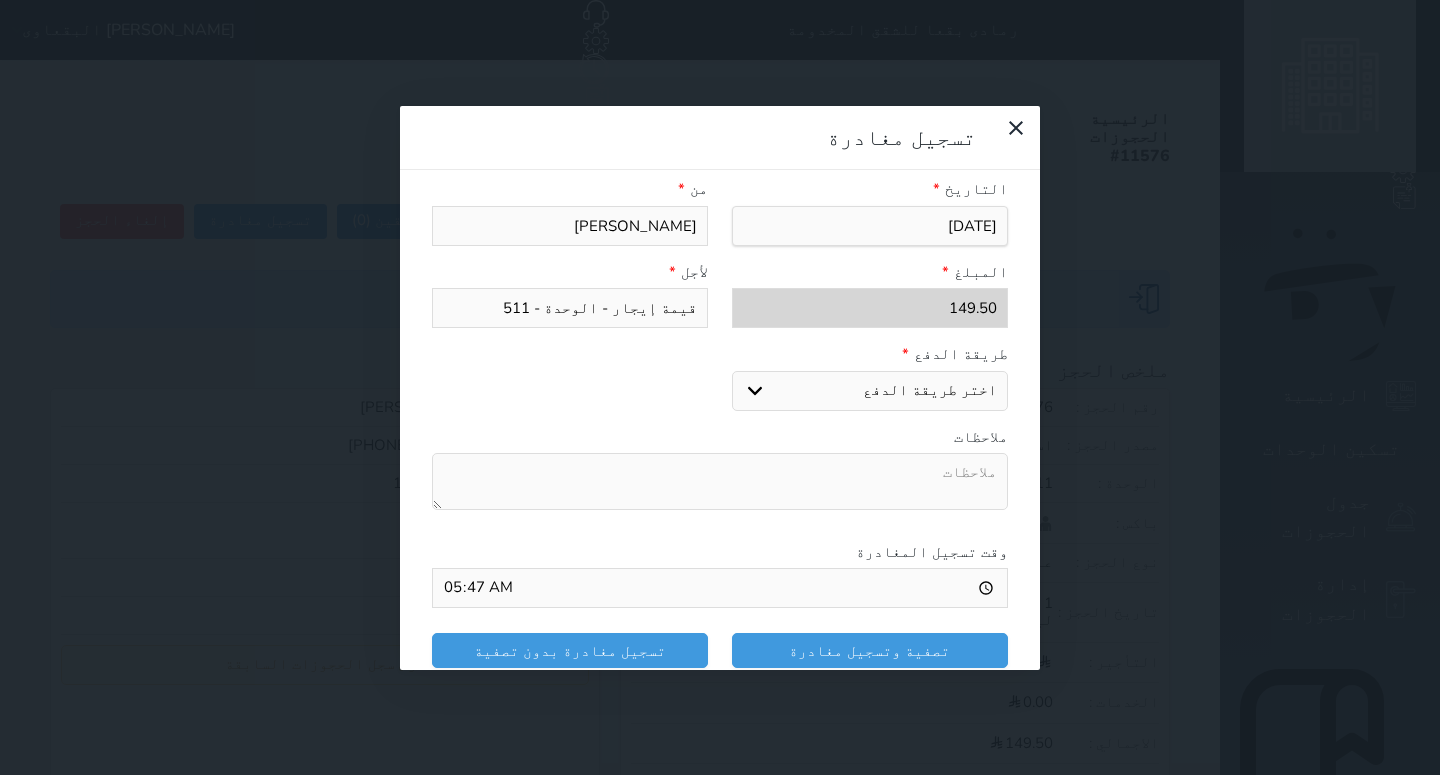 select on "mada" 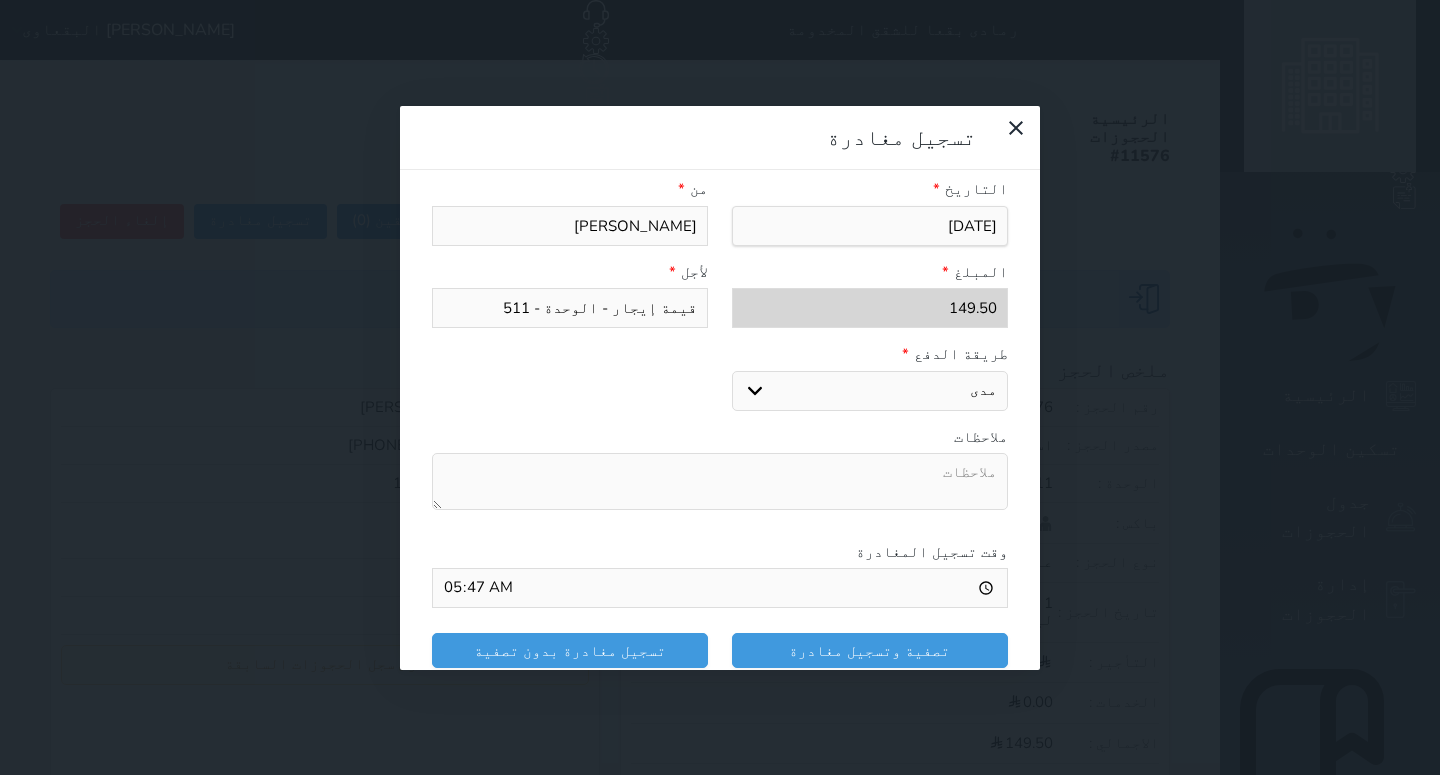 click on "مدى" at bounding box center (0, 0) 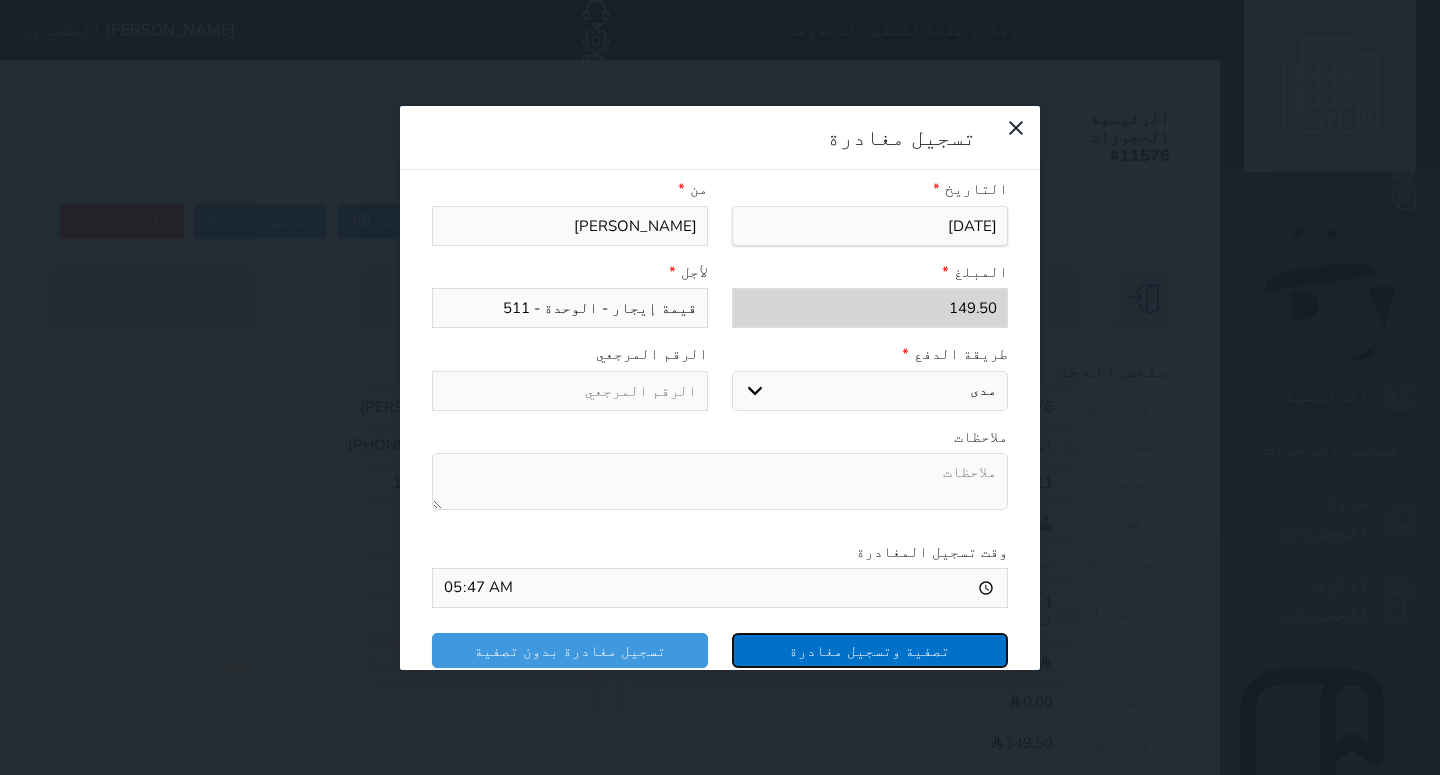 click on "تصفية وتسجيل مغادرة" at bounding box center [870, 650] 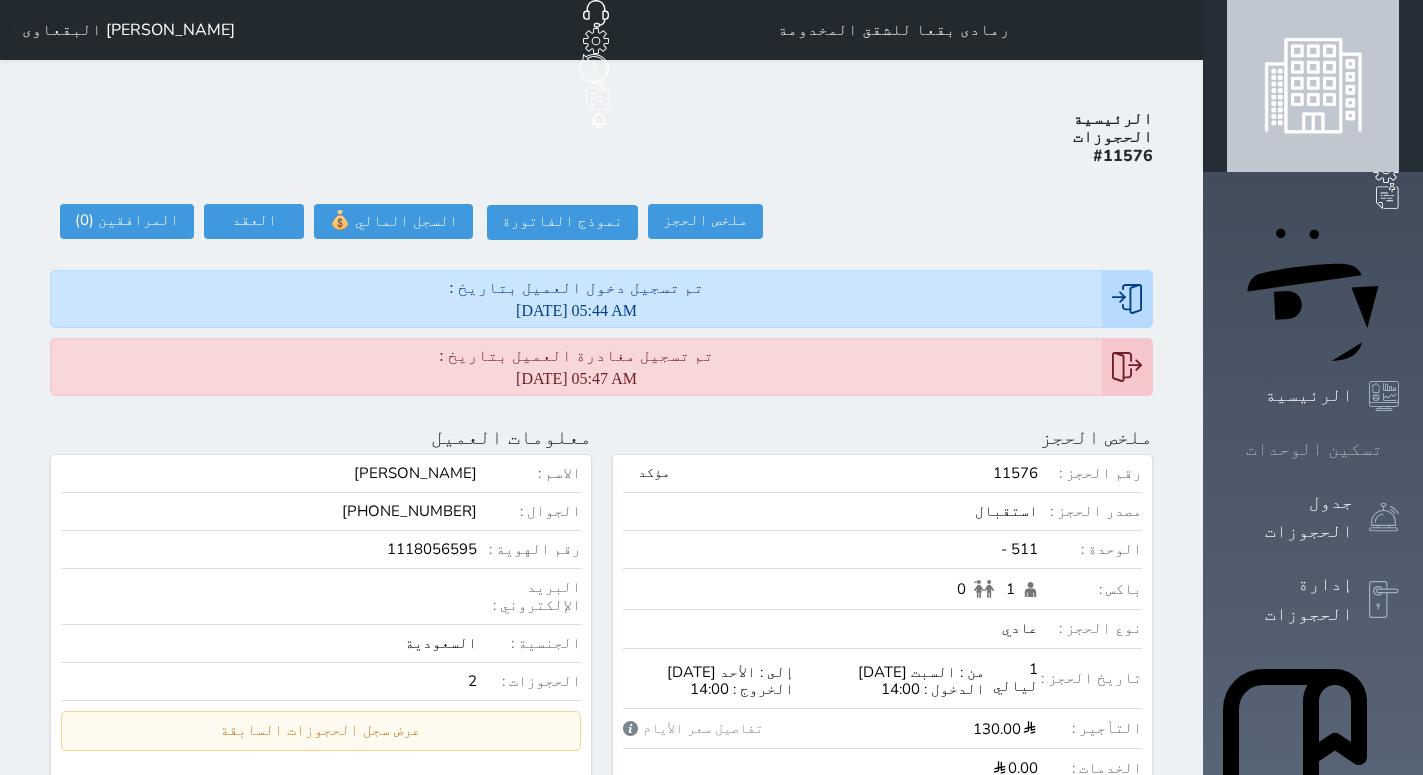 click 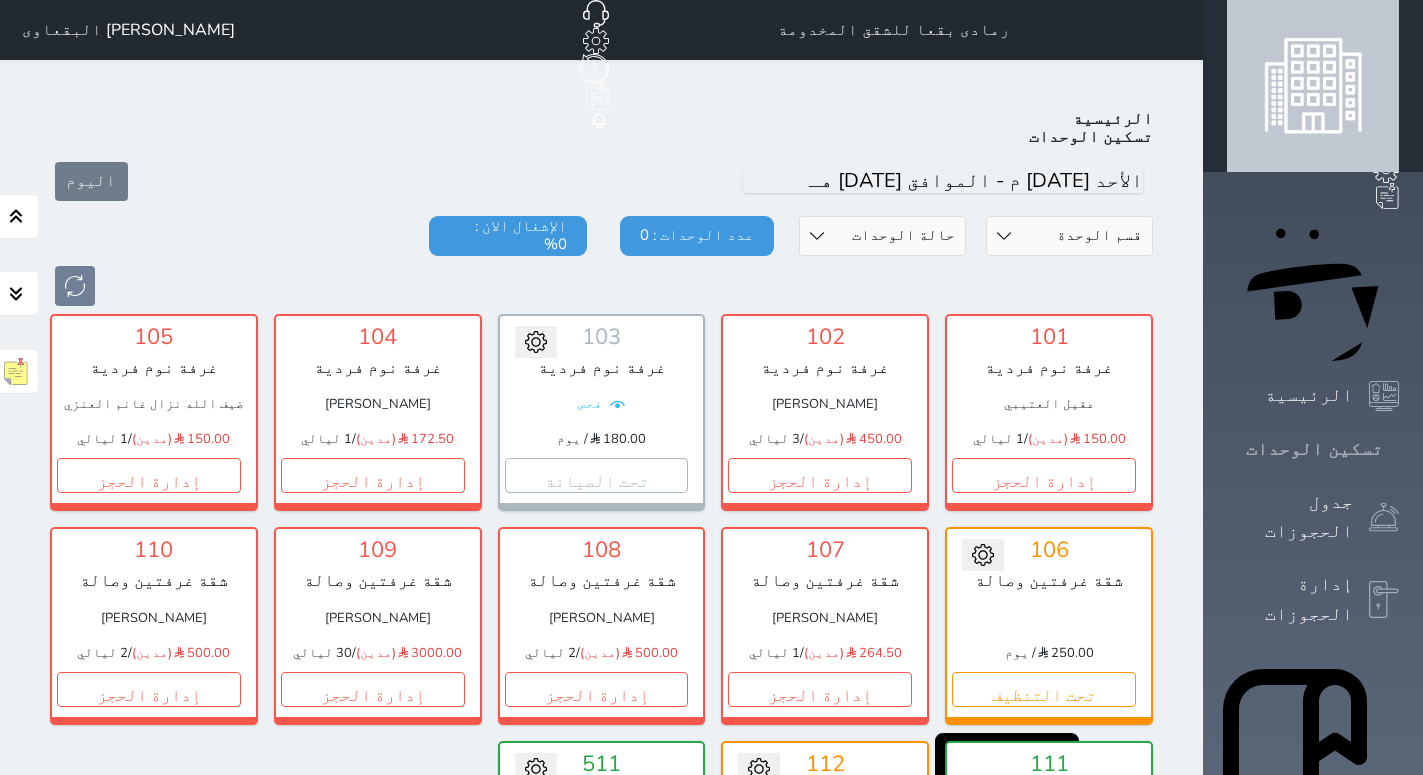 scroll, scrollTop: 78, scrollLeft: 0, axis: vertical 